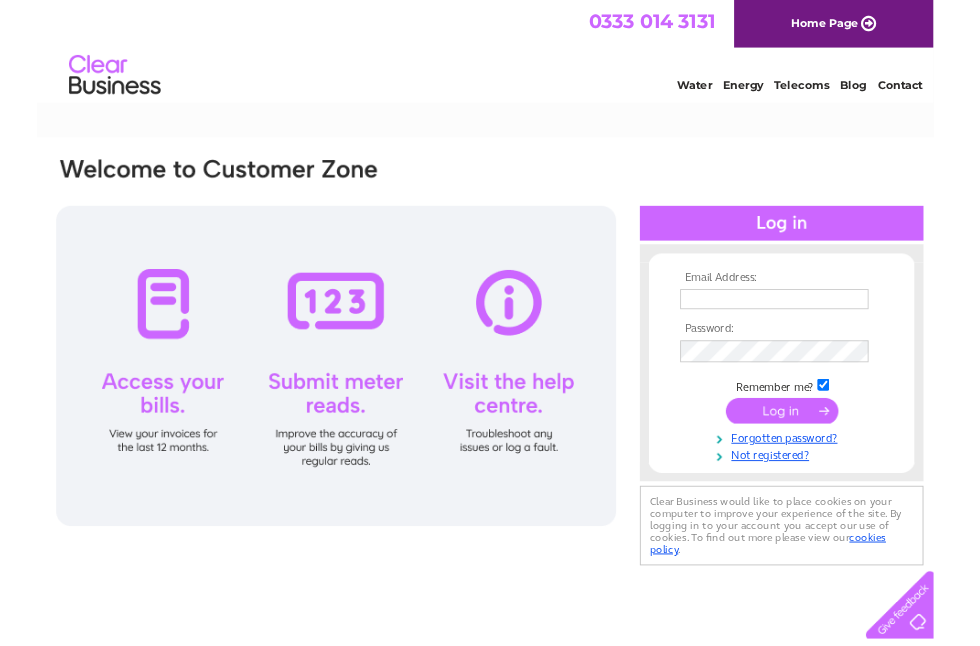 scroll, scrollTop: 0, scrollLeft: 0, axis: both 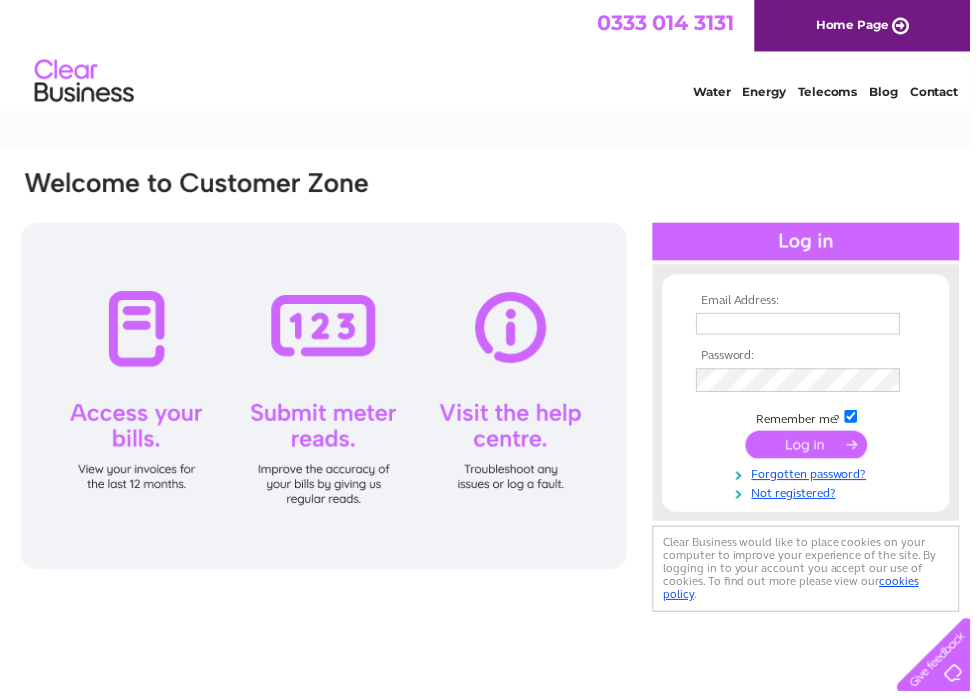 click at bounding box center (806, 327) 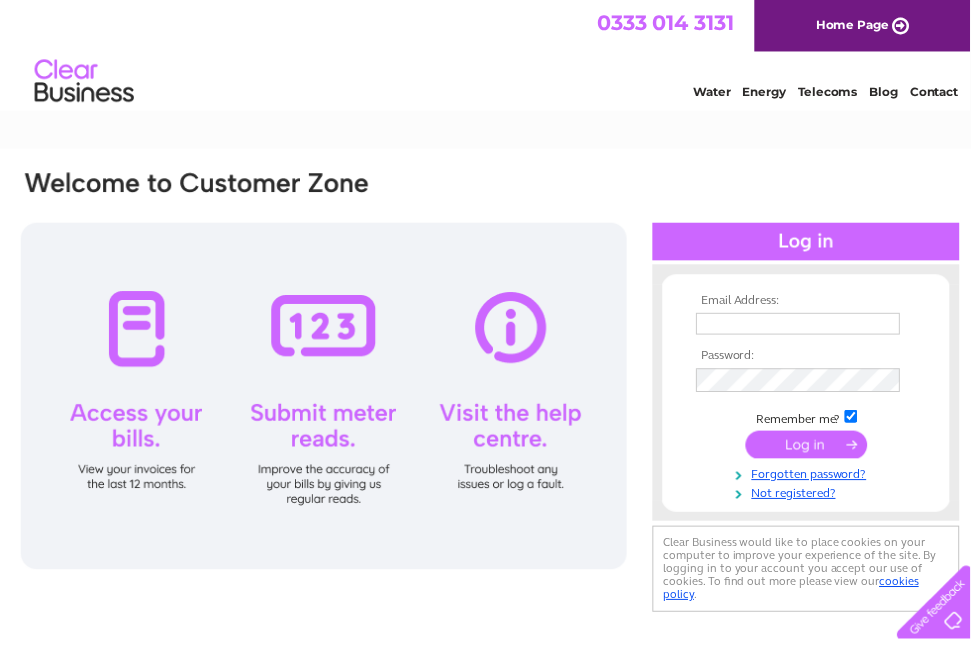 type on "Finance@fluffee.uk" 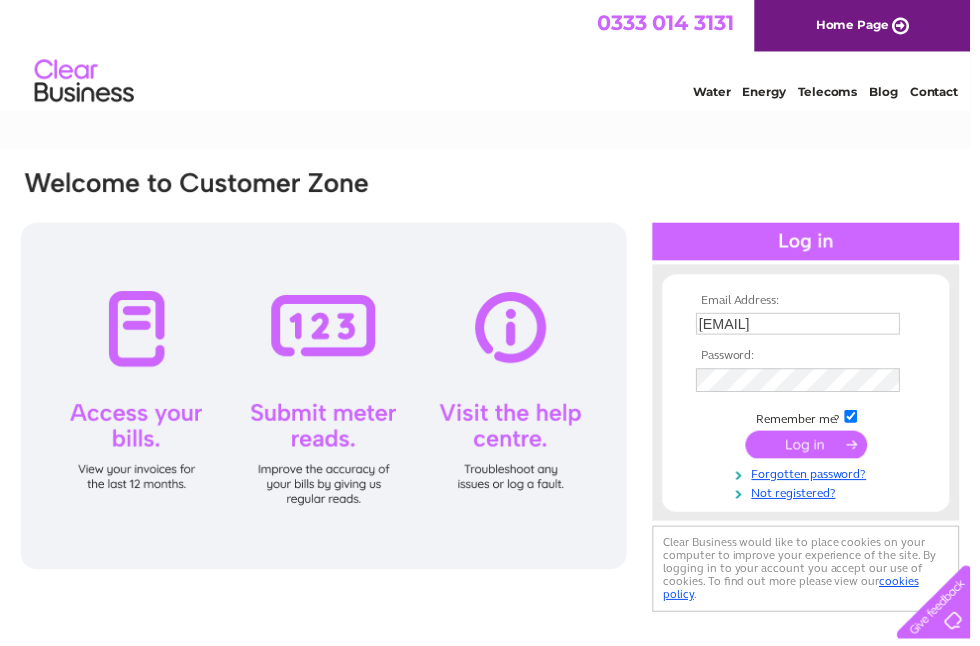 click at bounding box center [814, 449] 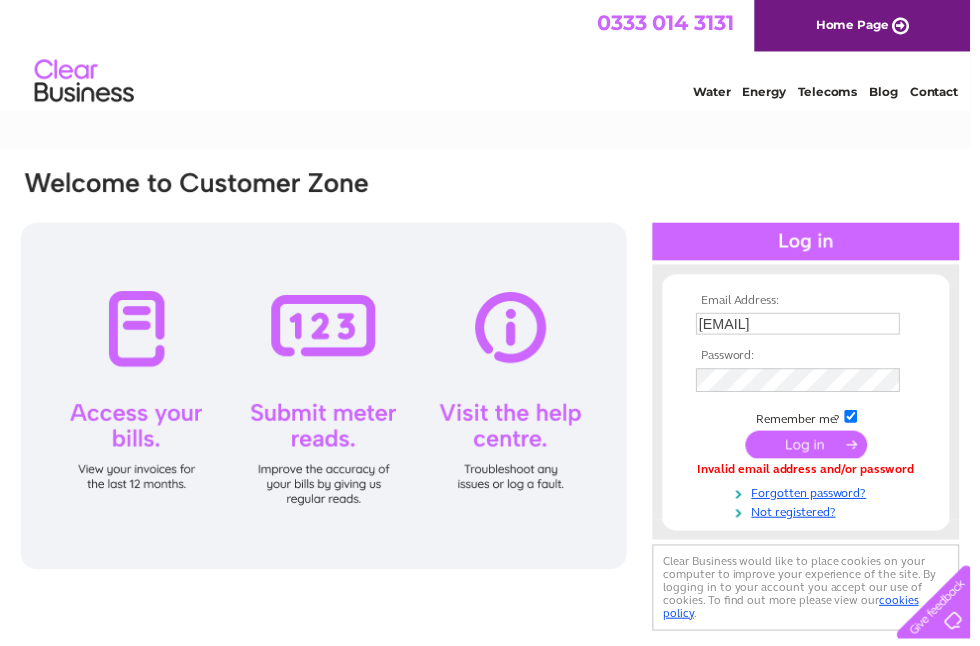 scroll, scrollTop: 0, scrollLeft: 0, axis: both 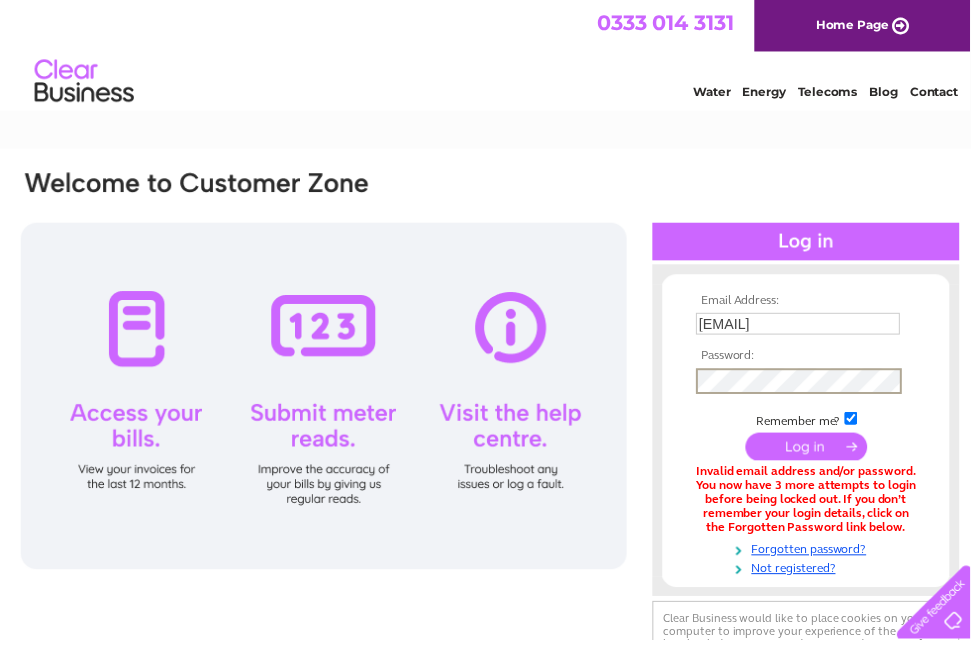 click at bounding box center (814, 451) 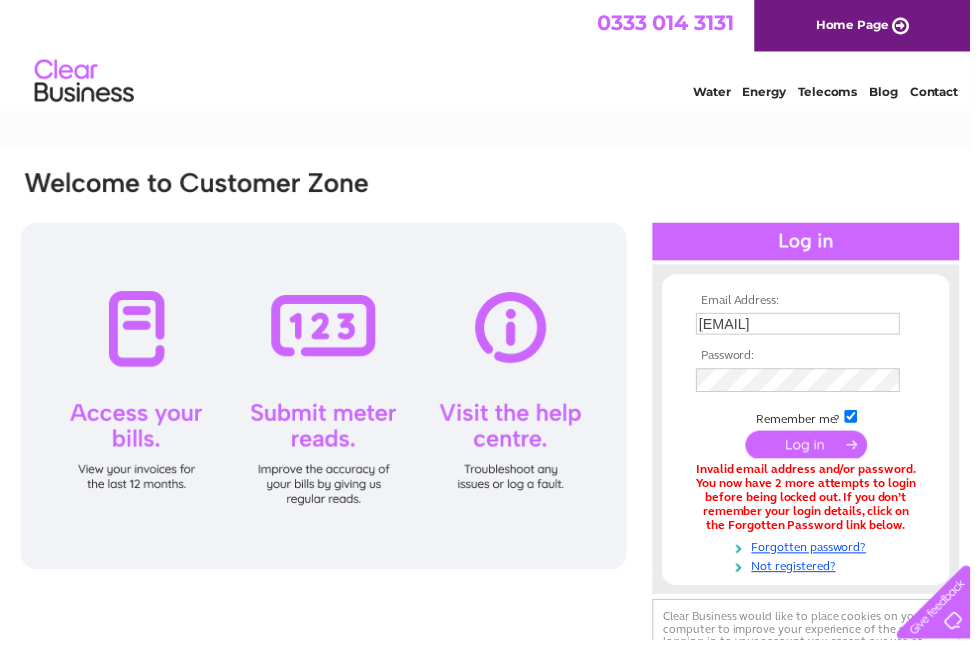 scroll, scrollTop: 0, scrollLeft: 0, axis: both 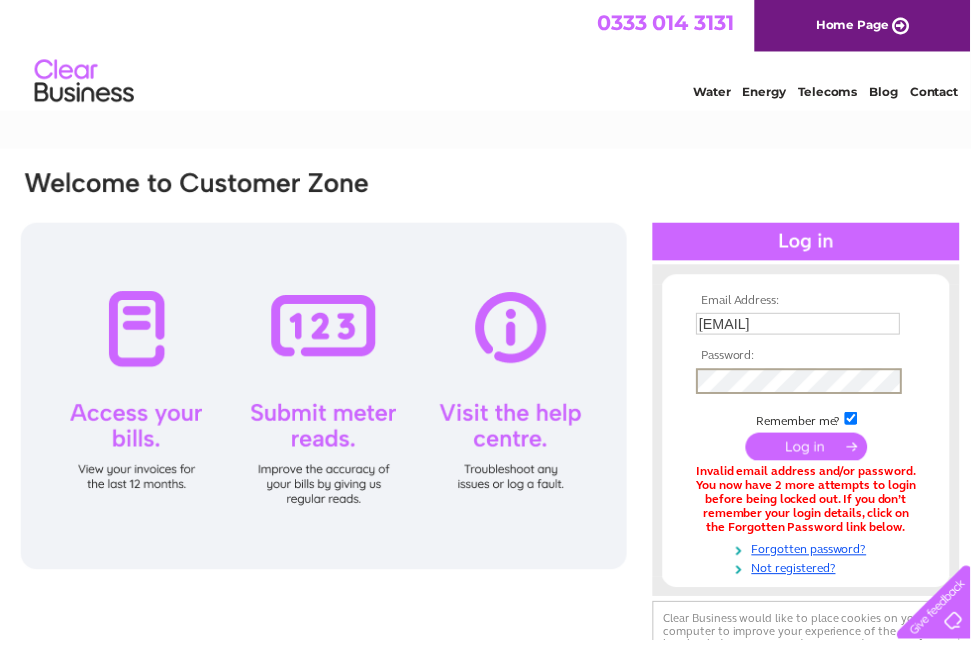 click at bounding box center (814, 451) 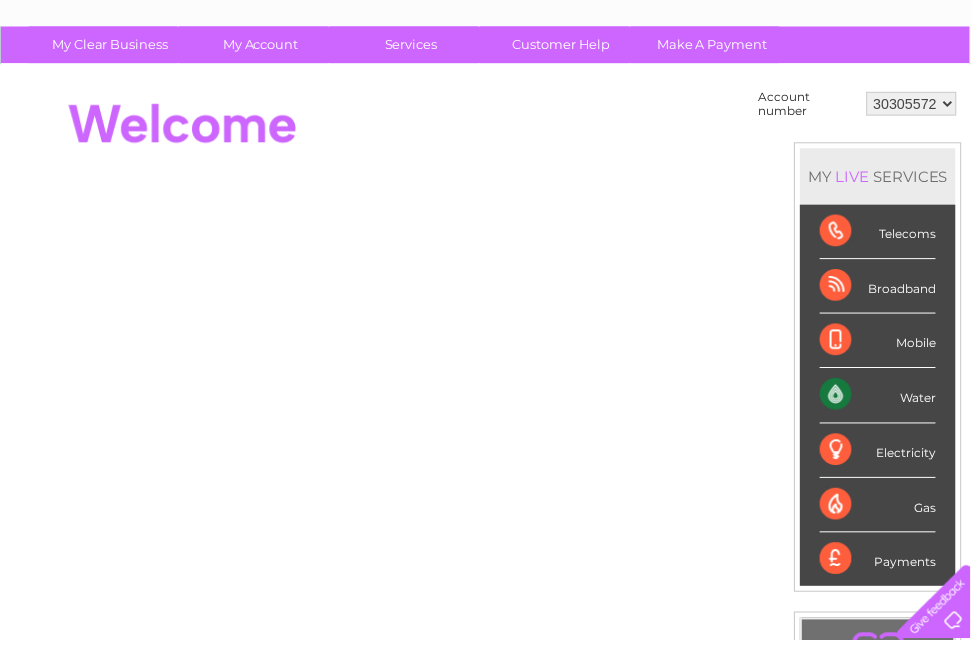 scroll, scrollTop: 124, scrollLeft: 0, axis: vertical 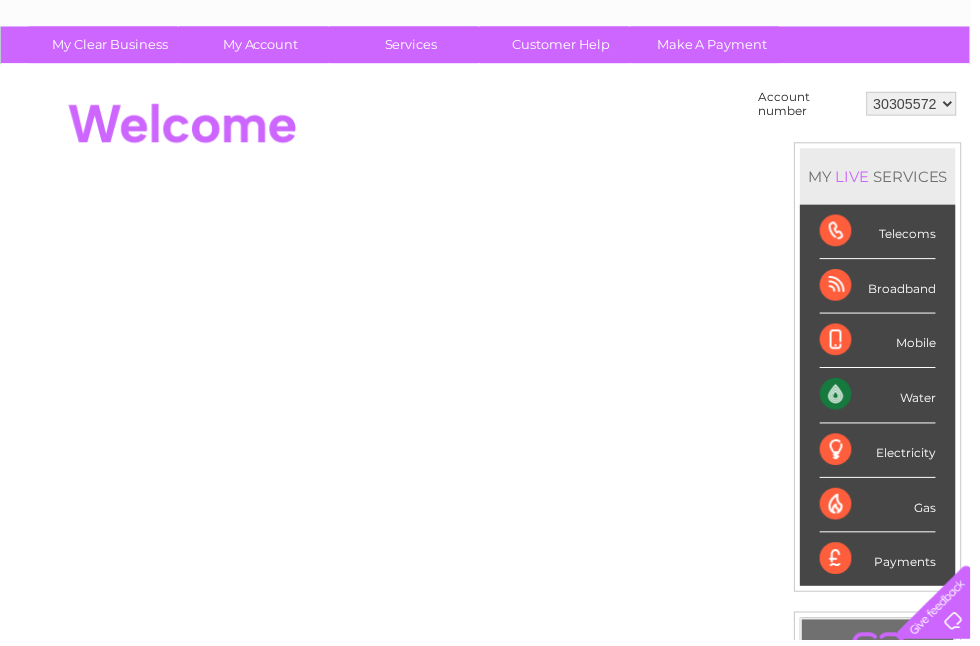 click on "Water" at bounding box center [886, 398] 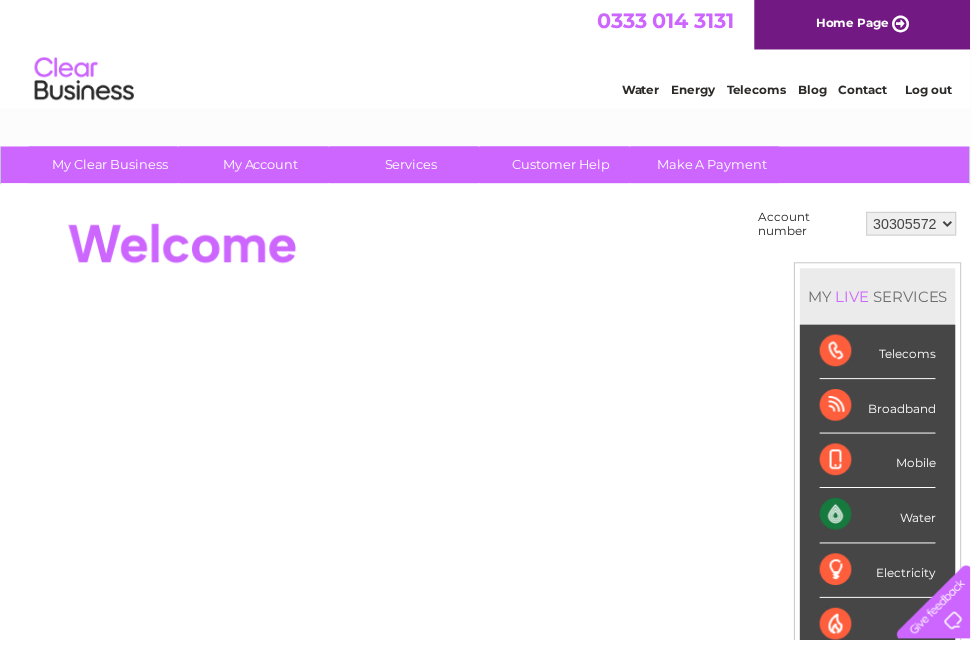 scroll, scrollTop: 0, scrollLeft: 0, axis: both 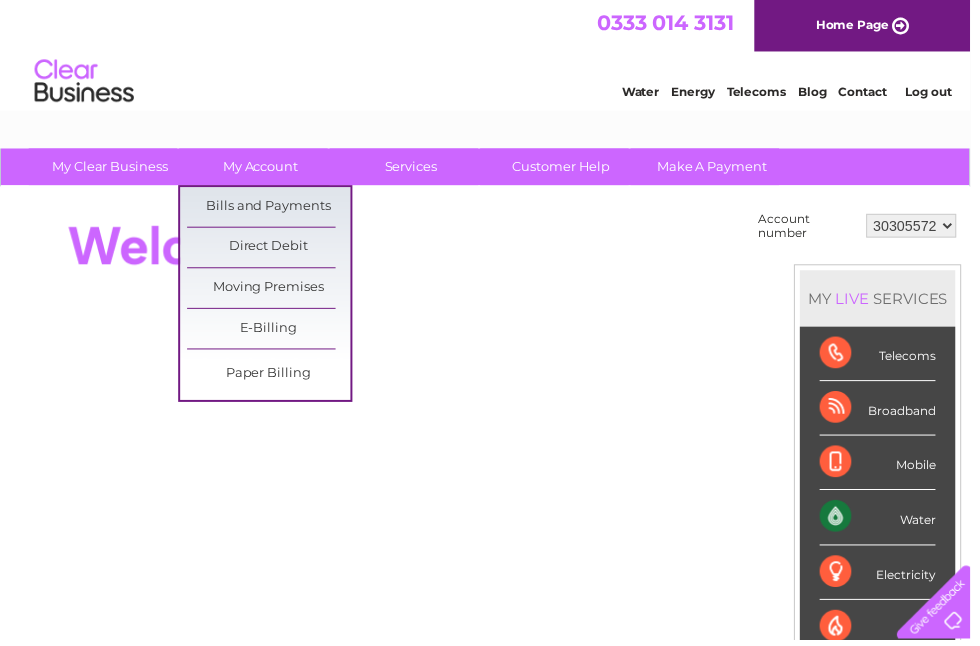 click on "Bills and Payments" at bounding box center (271, 209) 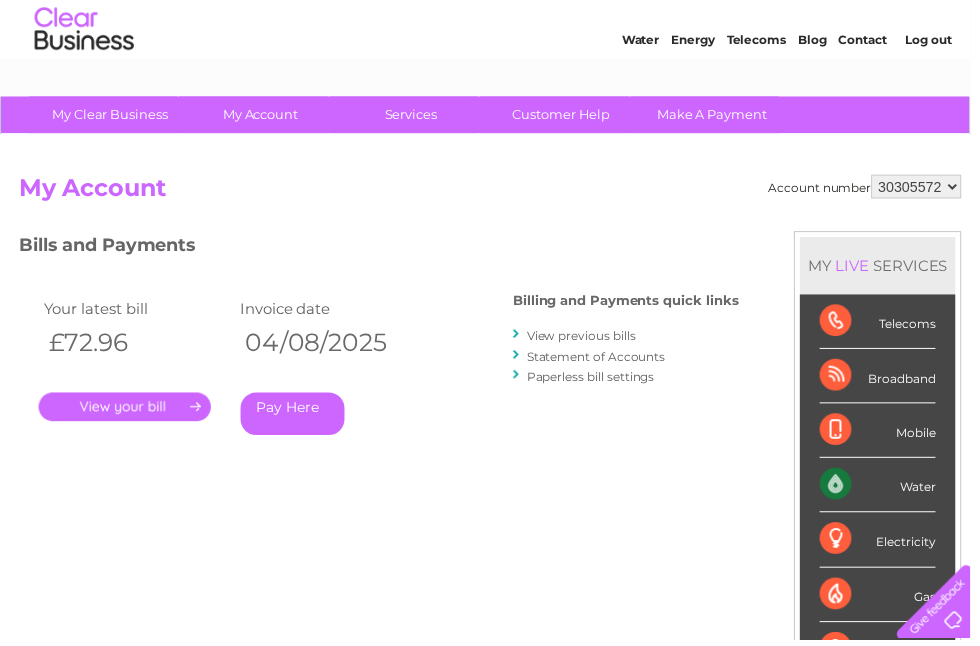scroll, scrollTop: 52, scrollLeft: 0, axis: vertical 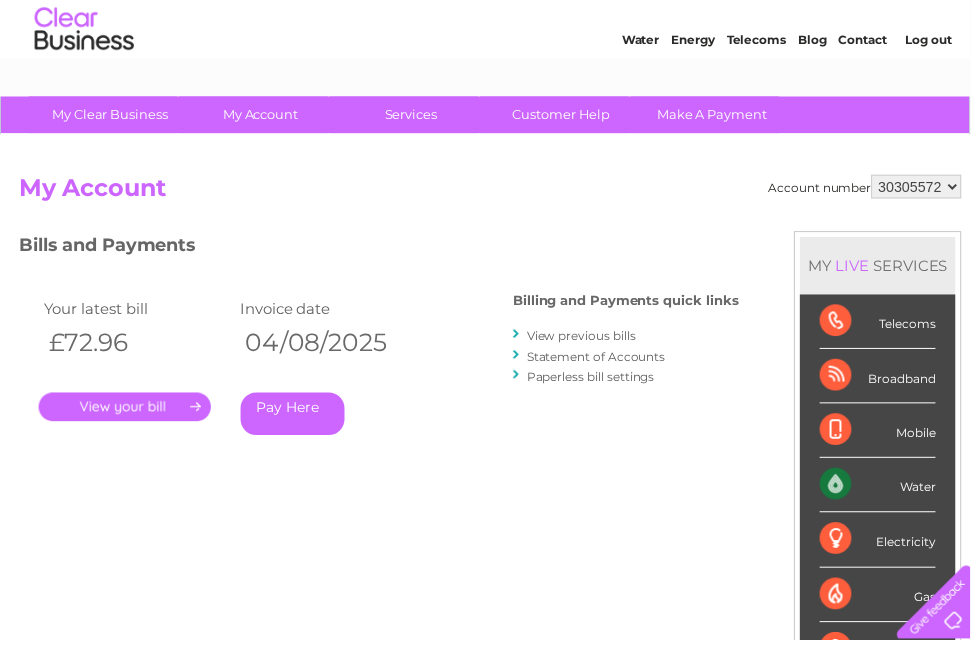 click on "View previous bills" at bounding box center (587, 339) 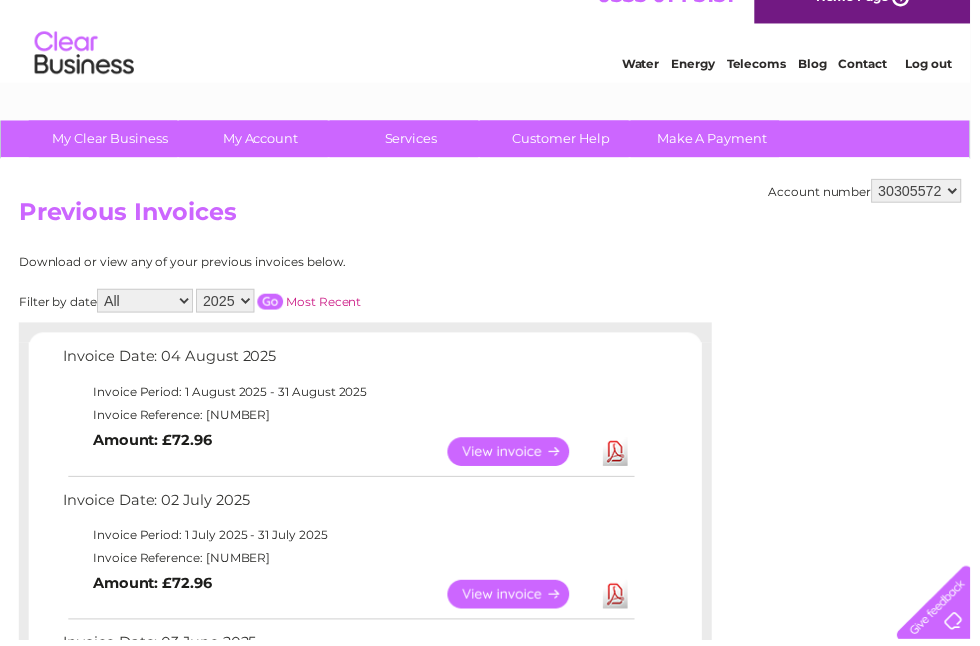scroll, scrollTop: 0, scrollLeft: 0, axis: both 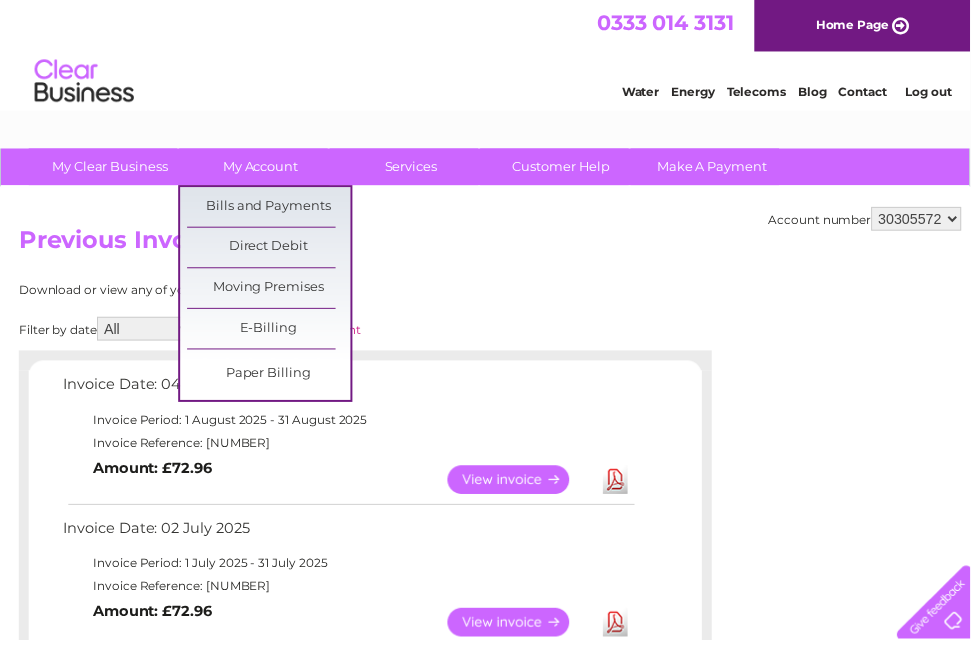 click on "Bills and Payments" at bounding box center (271, 209) 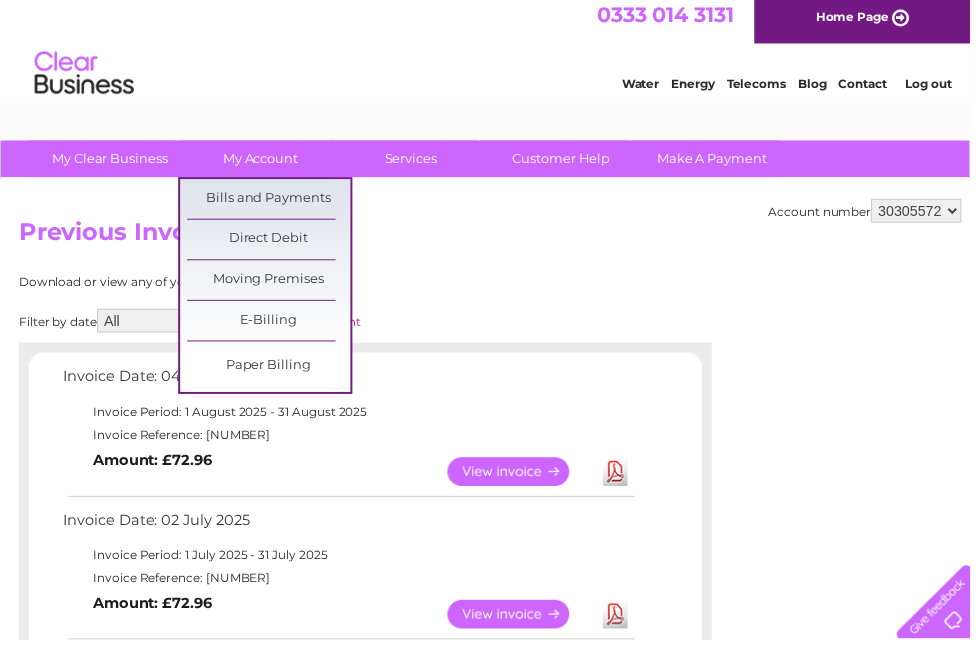 scroll, scrollTop: 9, scrollLeft: 0, axis: vertical 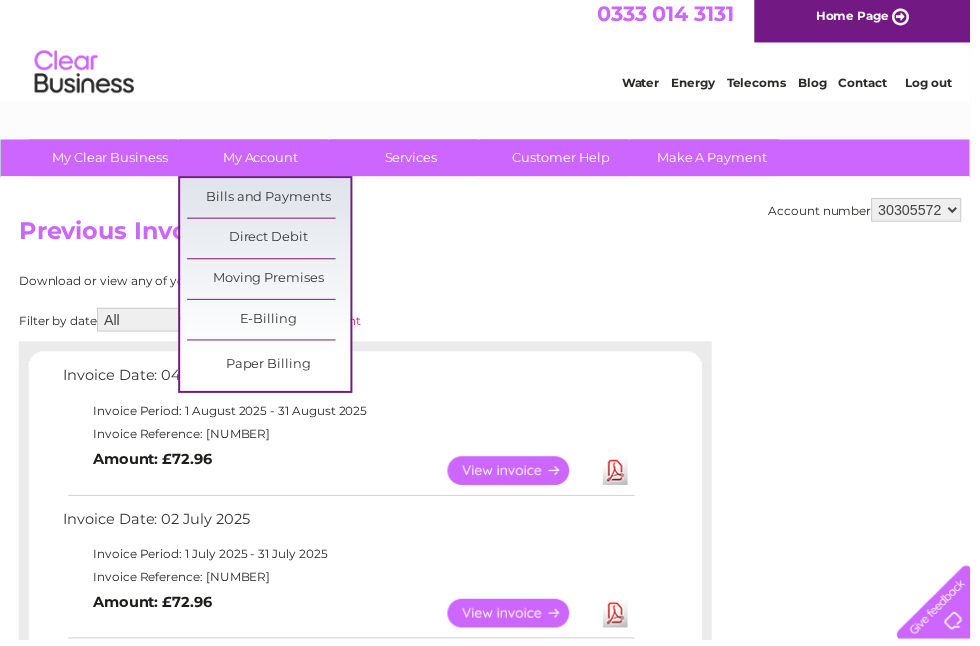 click on "Account number    30305572
Previous Invoices
Download or view any of your previous invoices below.
Filter by date
All
January
February
March
April
May
June
July
August
September
October
November
December
2025
2024
Most Recent
Invoice Date: 04 August 2025
Invoice Period: 1 August 2025 -  31 August 2025
Invoice Reference: 7977927
View
Download" at bounding box center [495, 897] 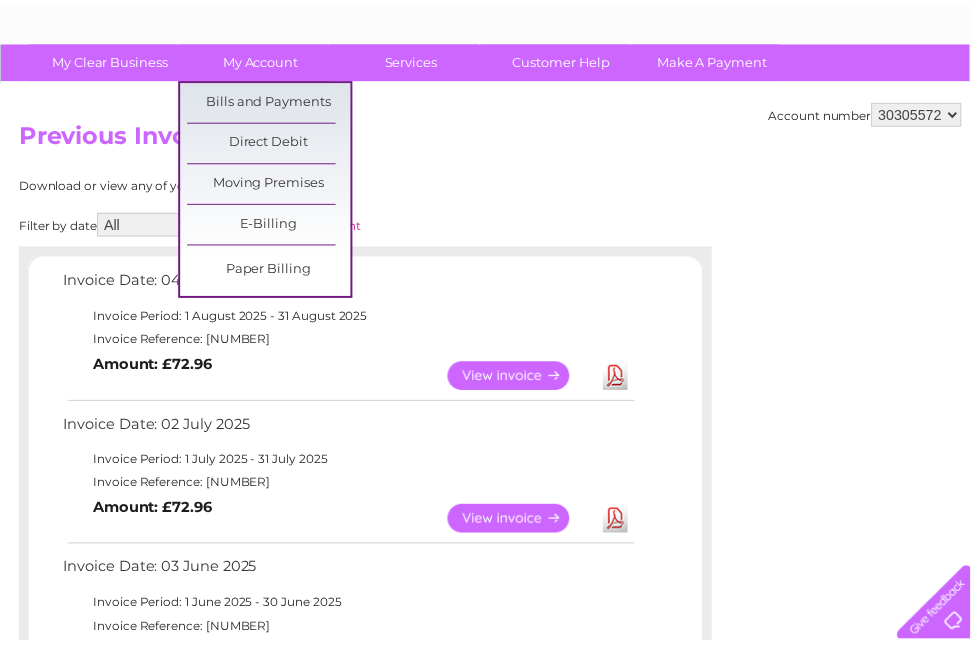 scroll, scrollTop: 106, scrollLeft: 0, axis: vertical 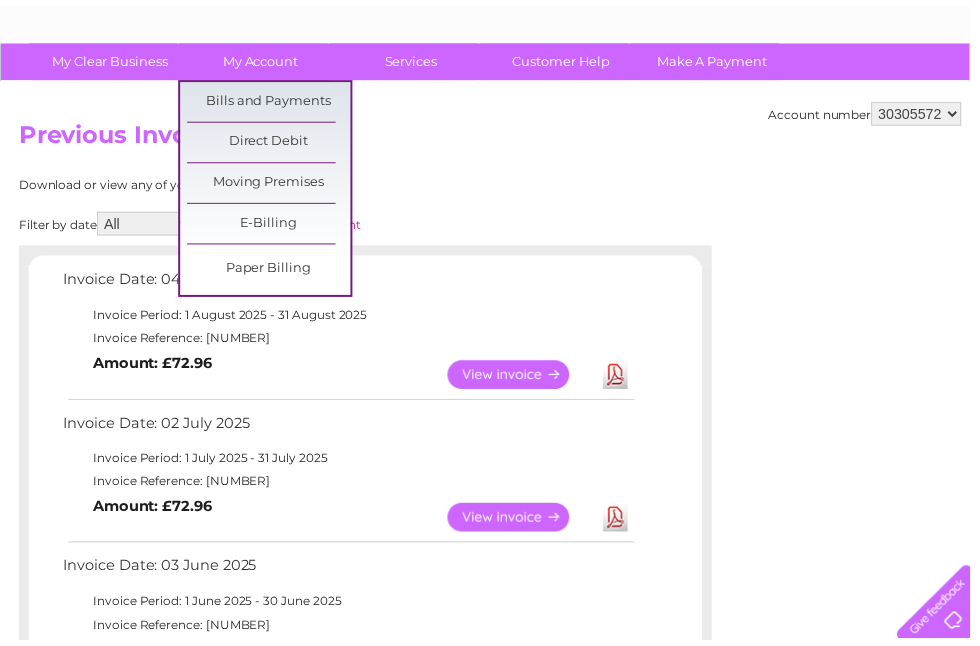 click on "Account number    30305572
Previous Invoices
Download or view any of your previous invoices below.
Filter by date
All
January
February
March
April
May
June
July
August
September
October
November
December
2025
2024
Most Recent
Invoice Date: 04 August 2025
Invoice Period: 1 August 2025 -  31 August 2025
Invoice Reference: 7977927
View
Download" at bounding box center (495, 800) 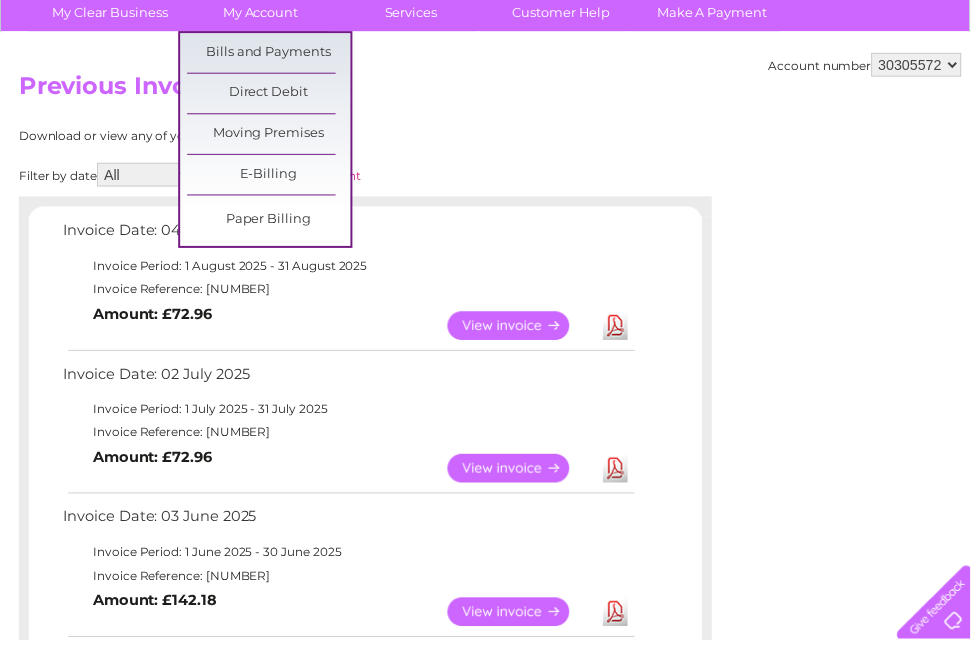 scroll, scrollTop: 156, scrollLeft: 0, axis: vertical 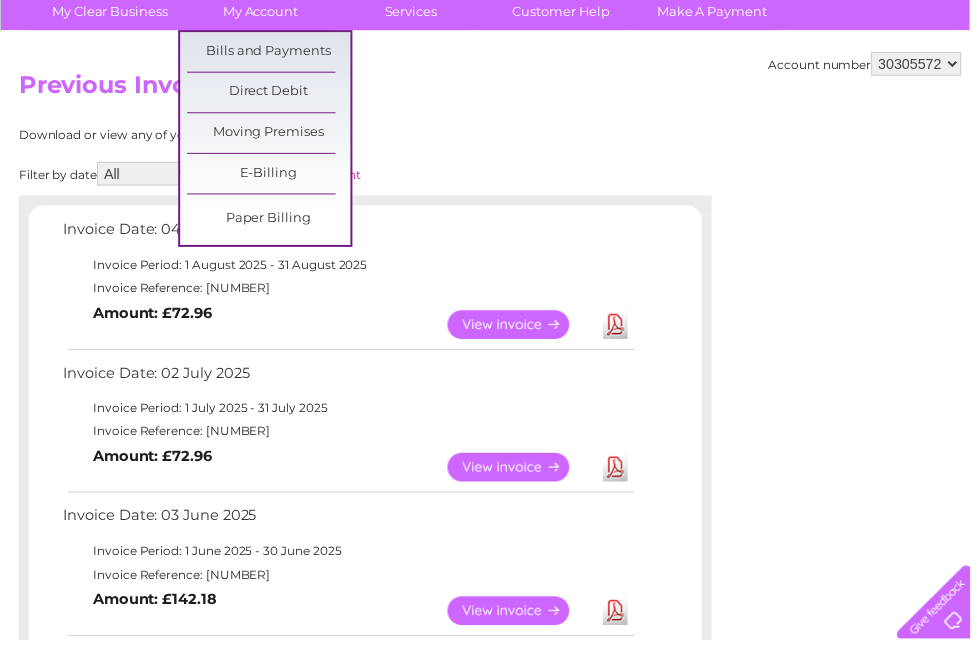 click on "Download or view any of your previous invoices below.
Filter by date
All
January
February
March
April
May
June
July
August
September
October
November
December
2025
2024
Most Recent
Invoice Date: 04 August 2025
Invoice Period: 1 August 2025 -  31 August 2025
Invoice Reference: 7977927
View
Download Amount: £72.96" at bounding box center (369, 788) 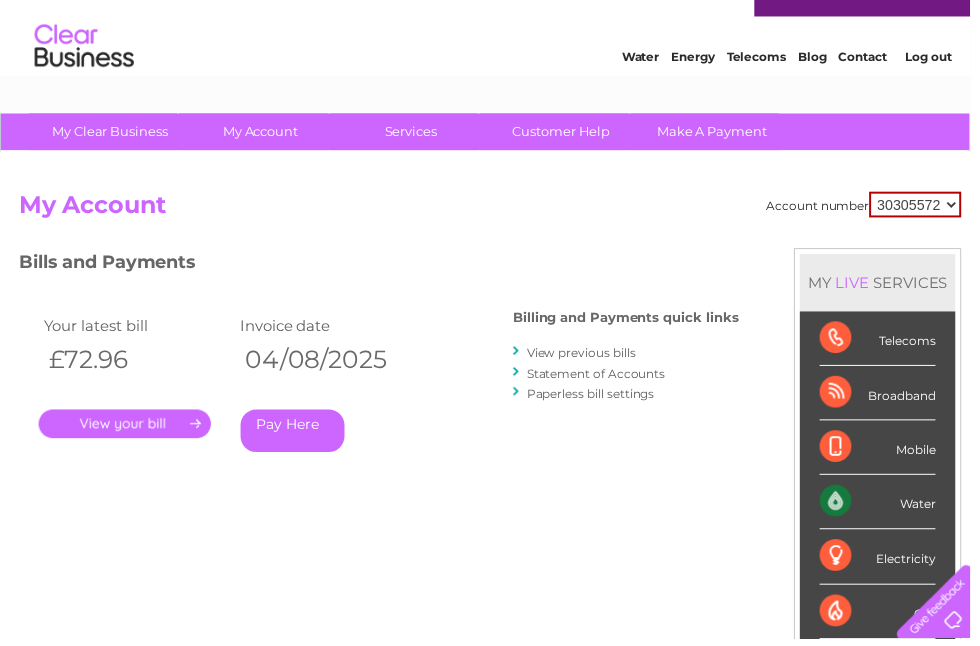 scroll, scrollTop: 36, scrollLeft: 0, axis: vertical 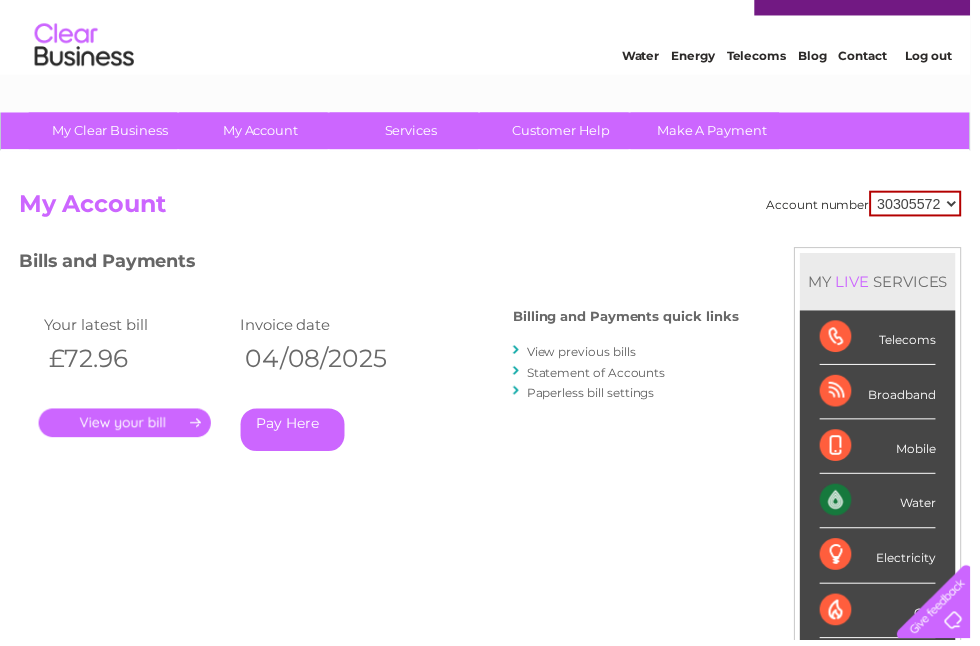 click on "Pay Here" at bounding box center [295, 434] 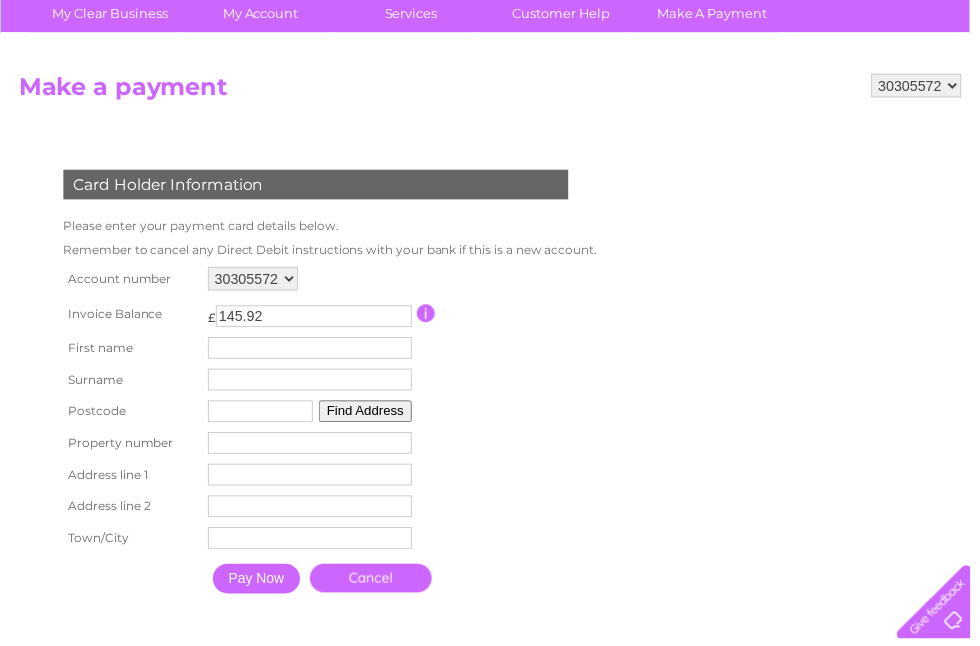 scroll, scrollTop: 160, scrollLeft: 0, axis: vertical 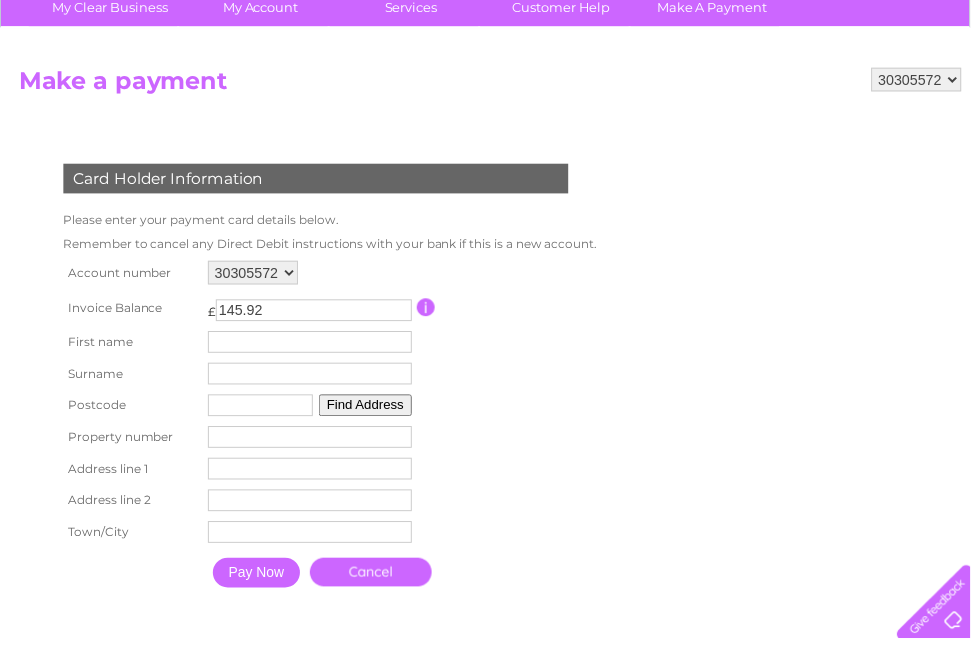 click at bounding box center (313, 346) 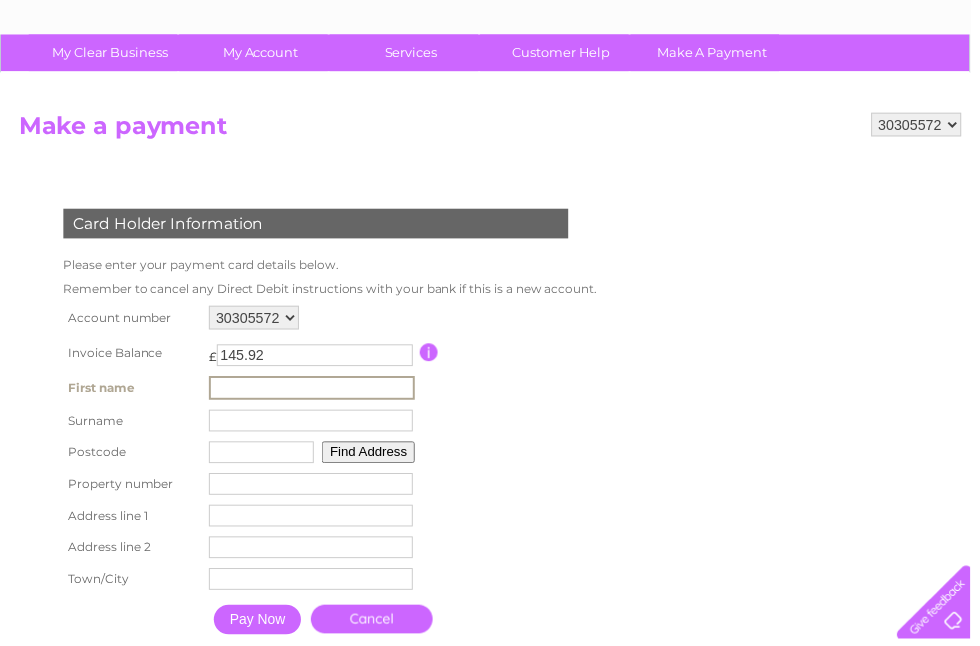 scroll, scrollTop: 105, scrollLeft: 0, axis: vertical 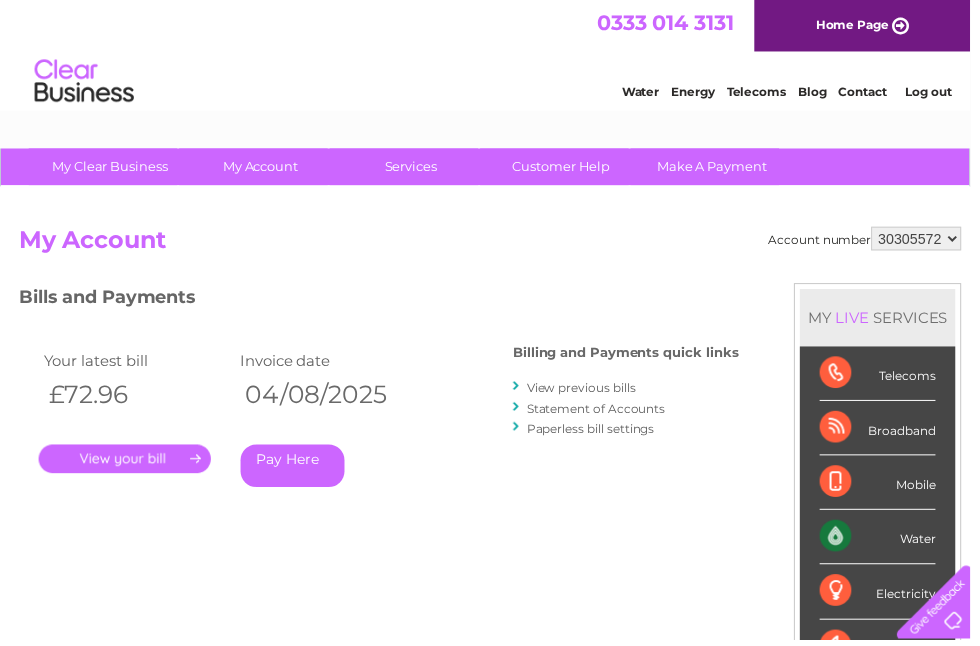 click on "Pay Here" at bounding box center [295, 470] 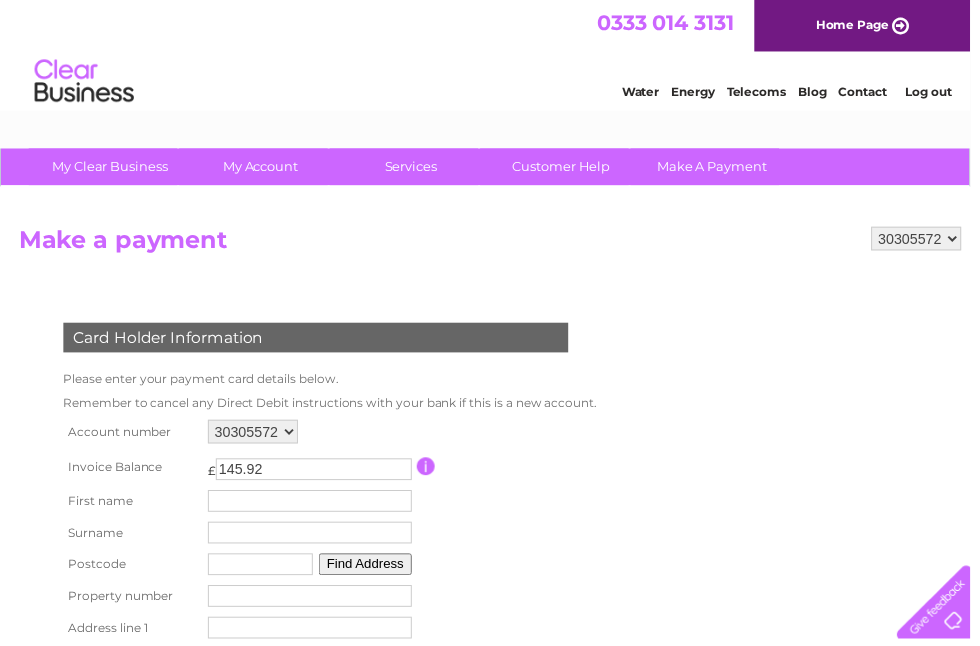 scroll, scrollTop: 9, scrollLeft: 0, axis: vertical 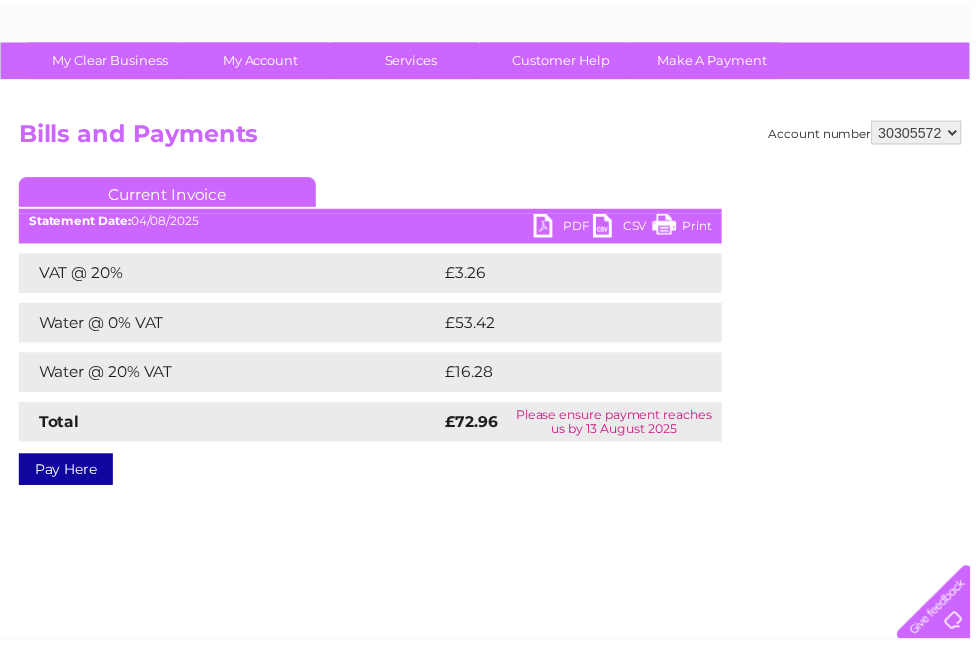 click on "Pay Here" at bounding box center [66, 474] 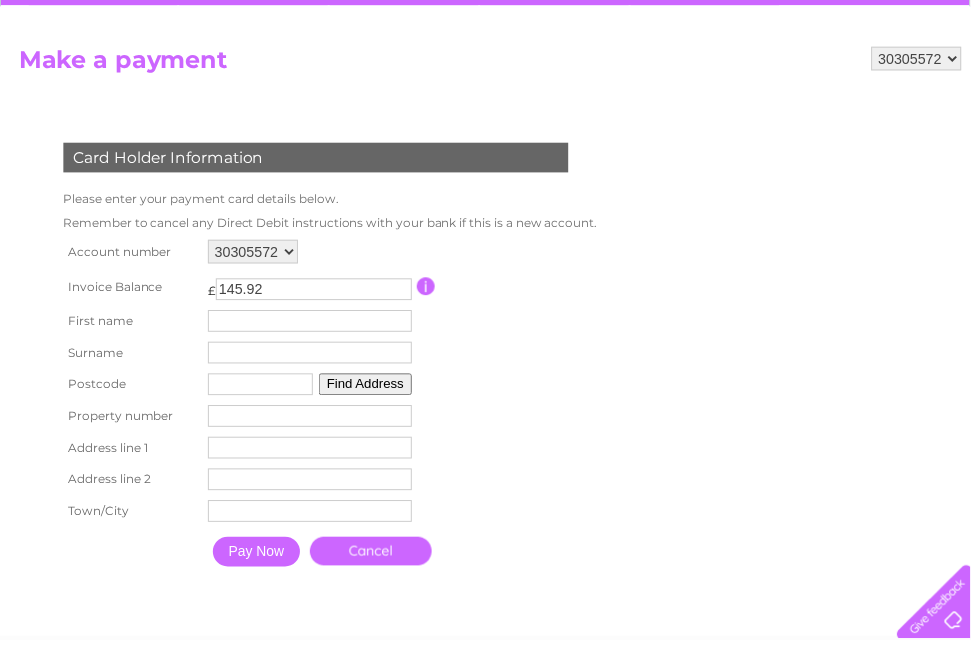 scroll, scrollTop: 182, scrollLeft: 0, axis: vertical 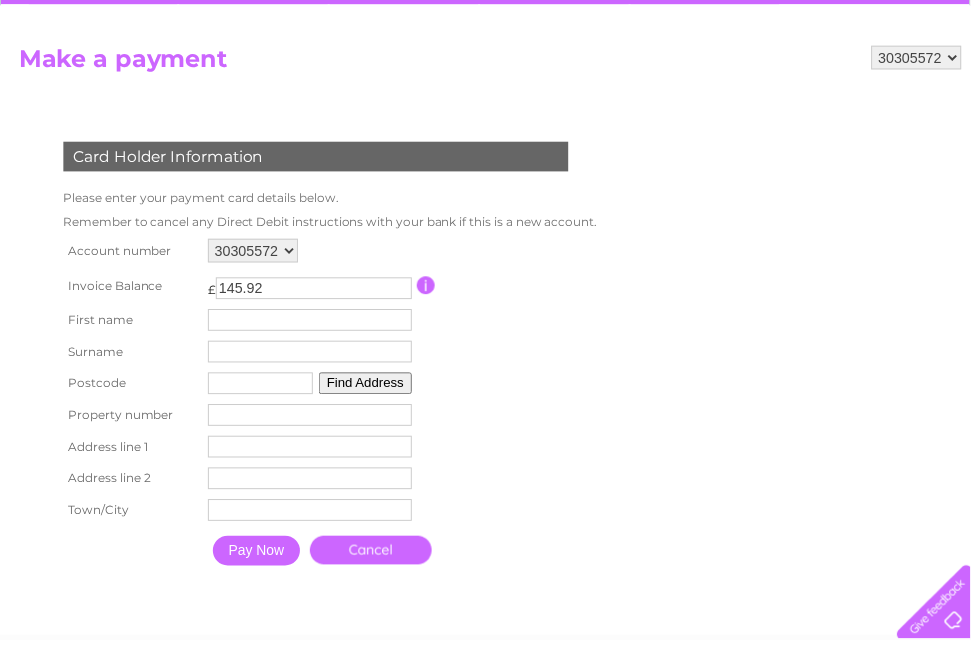 click at bounding box center [313, 324] 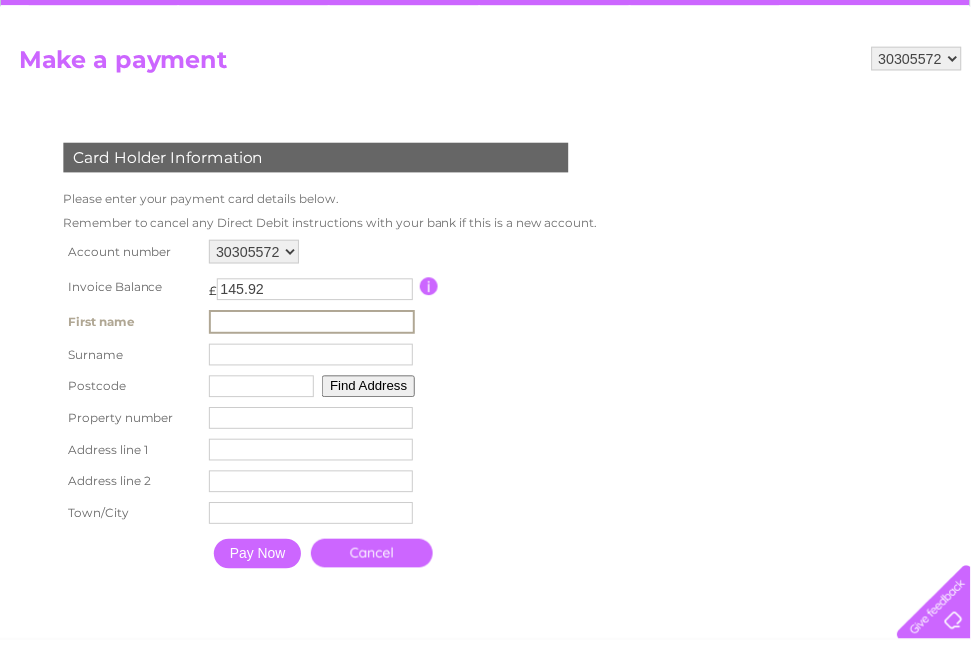 scroll, scrollTop: 182, scrollLeft: 0, axis: vertical 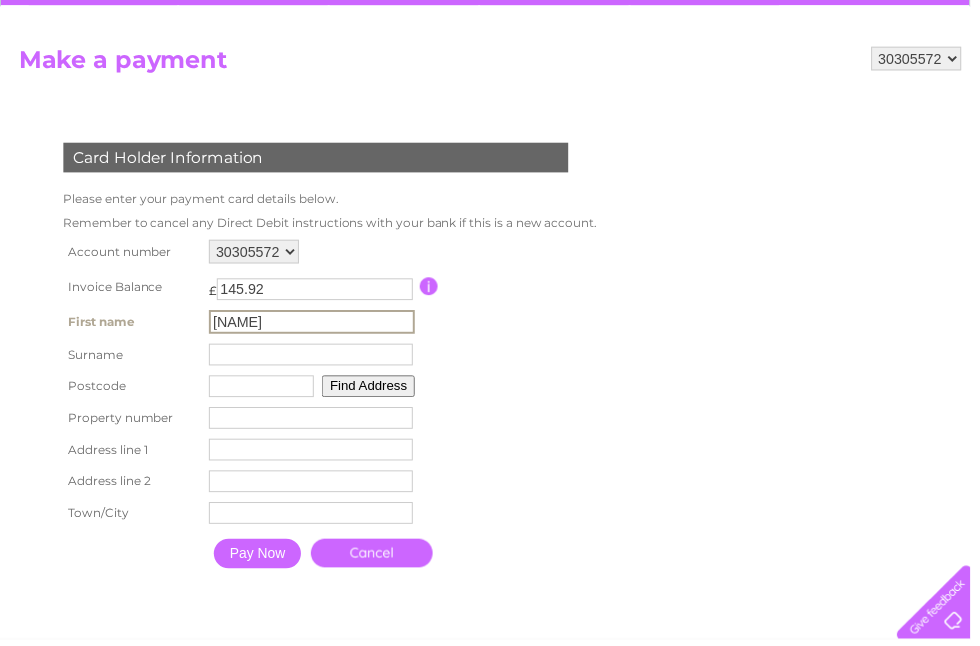 type on "[NAME]" 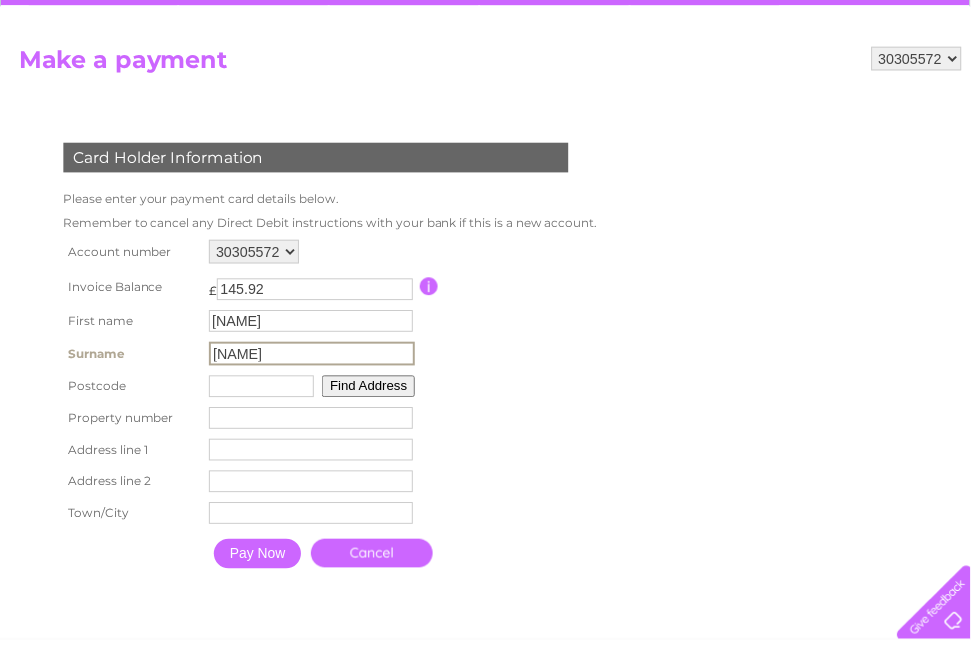 type on "[NAME]" 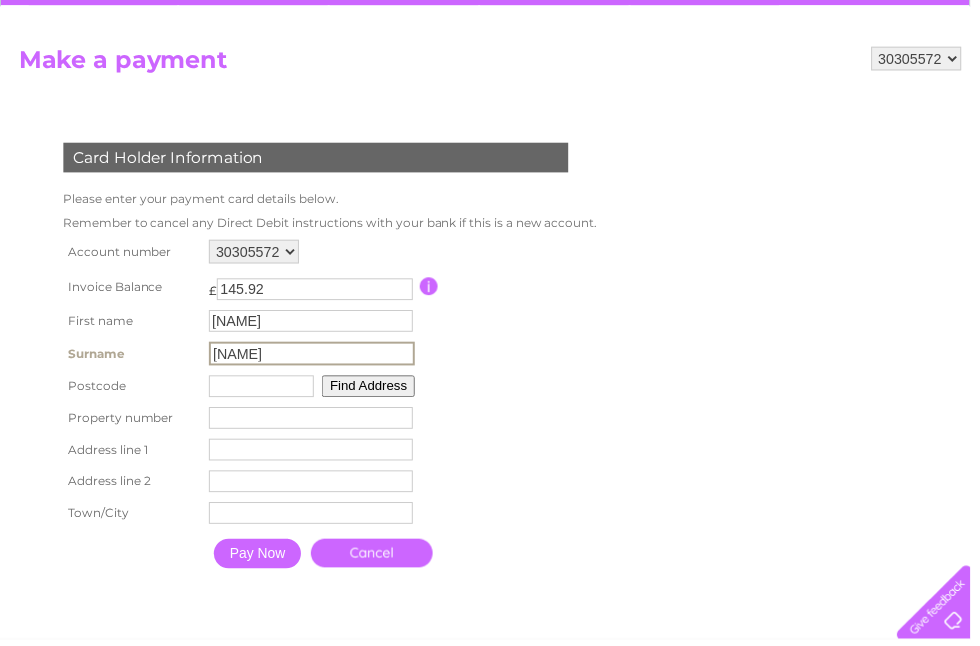 click at bounding box center (264, 390) 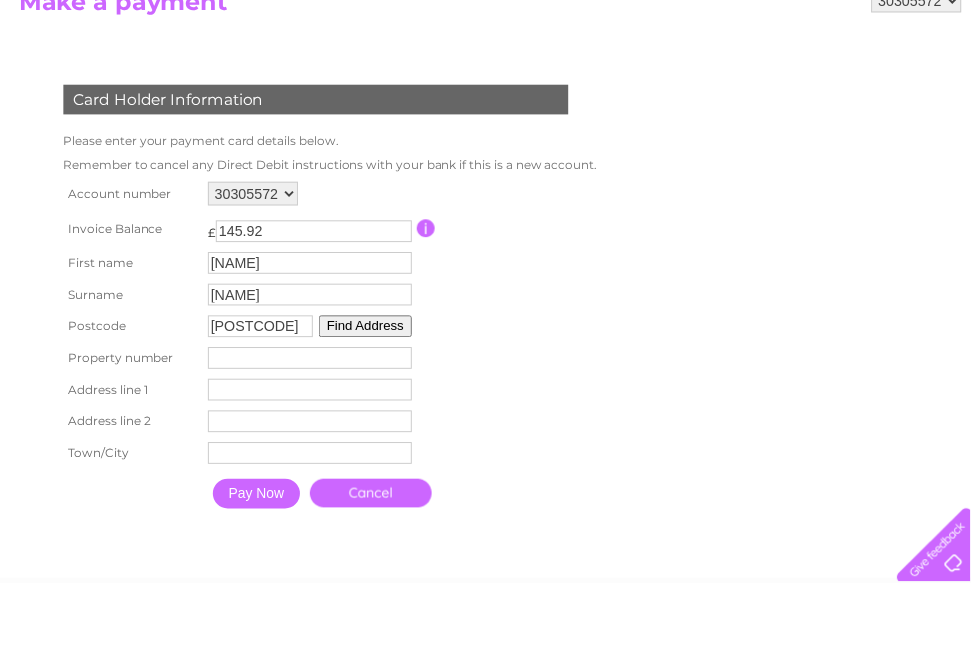 scroll, scrollTop: 240, scrollLeft: 0, axis: vertical 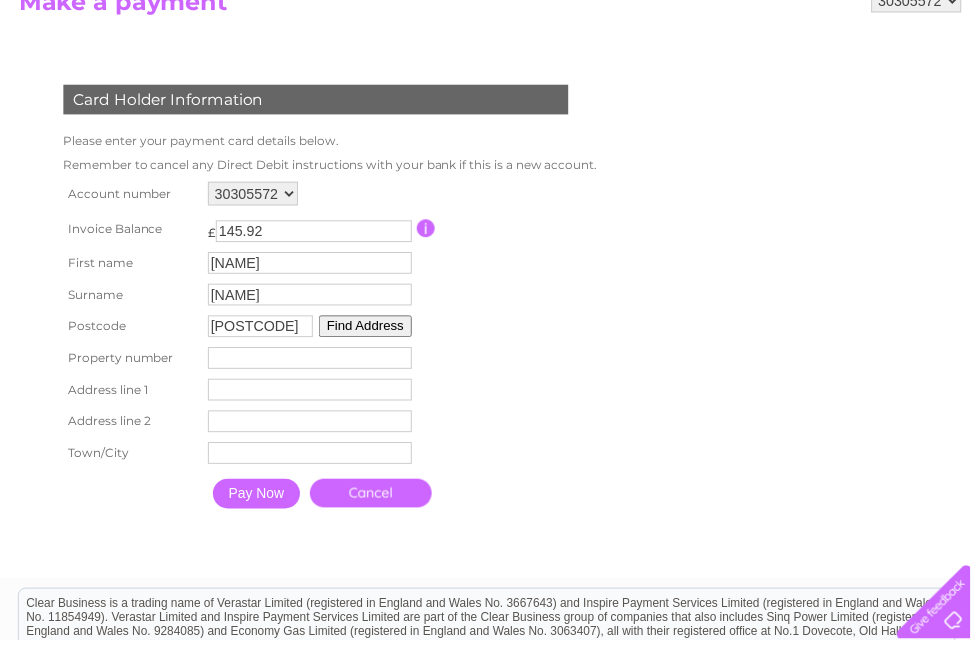 click on "[POSTCODE]" at bounding box center (263, 330) 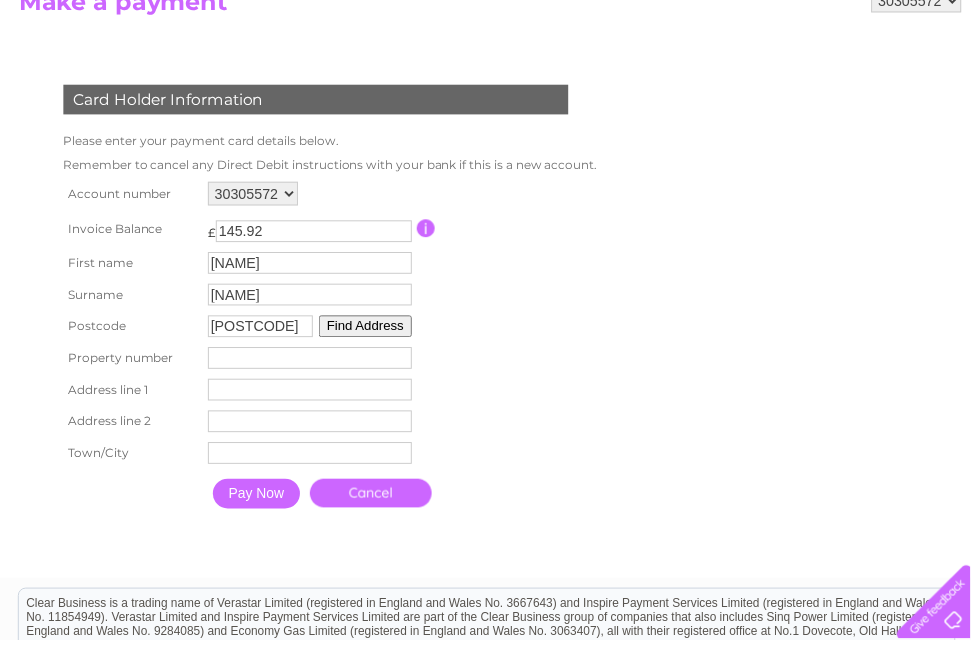 click on "[POSTCODE]" at bounding box center [263, 330] 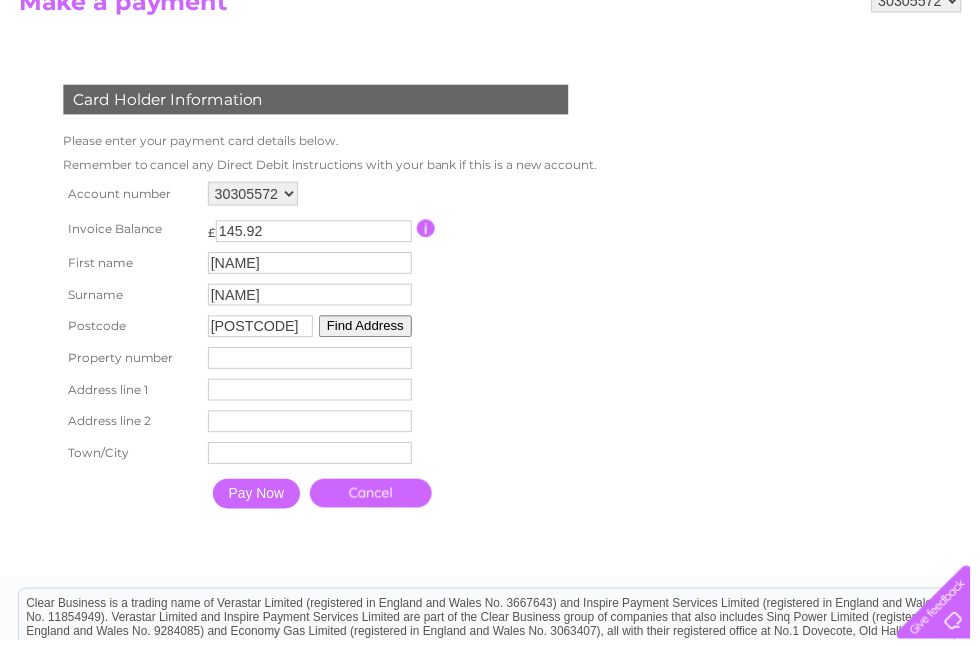 type on "[POSTCODE]" 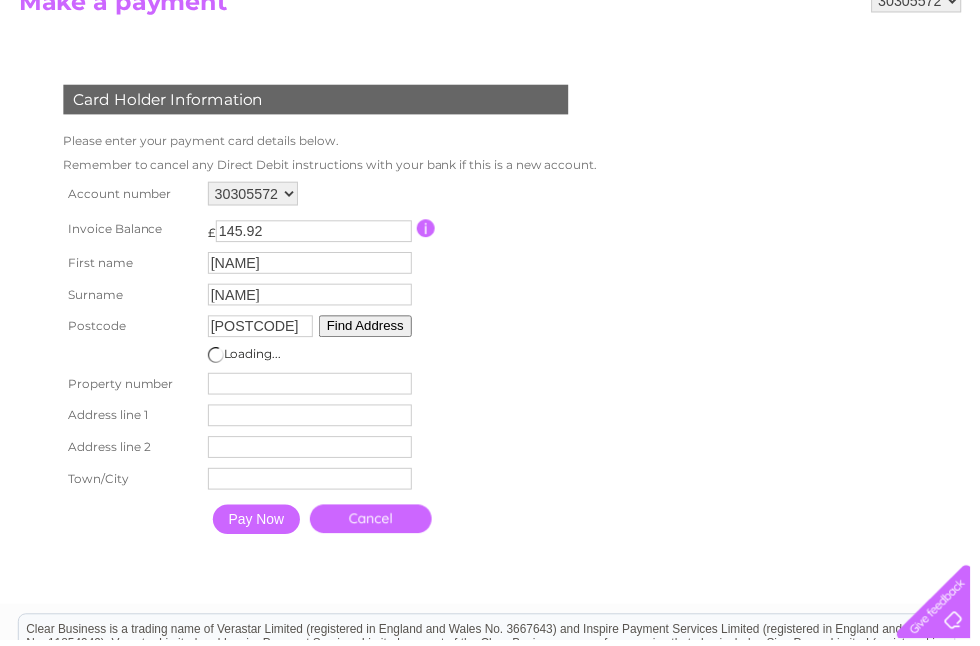scroll, scrollTop: 240, scrollLeft: 0, axis: vertical 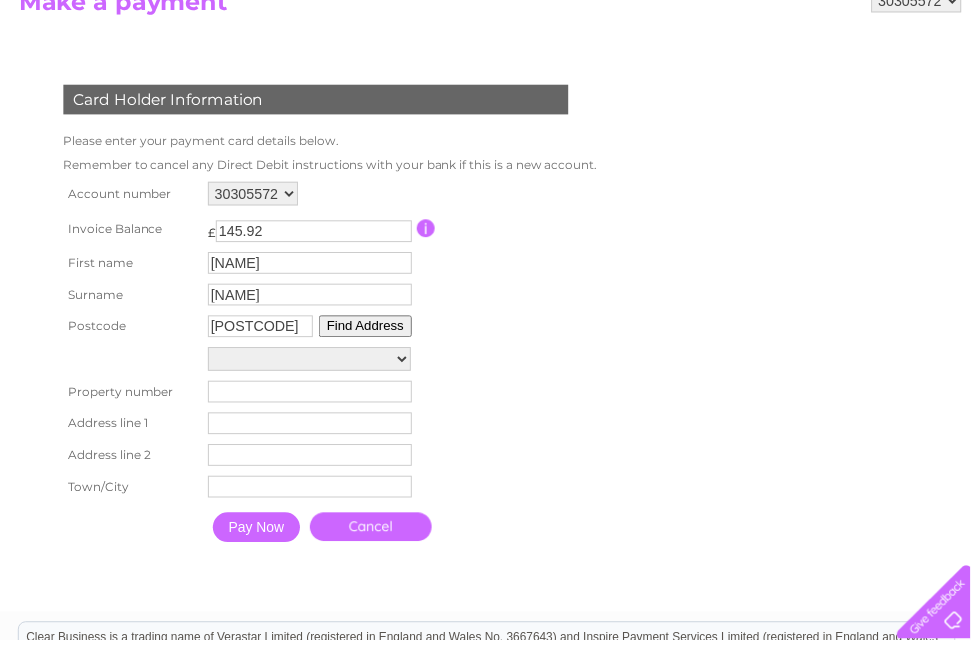 click on "[NUMBER], [STREET] [NUMBER], [STREET] [NUMBER], [STREET] [NUMBER], [STREET] [NUMBER], [STREET] [NUMBER], [STREET] [STREET] [STREET] [STREET] [NUMBER], [STREET] [NUMBER], [STREET] [NUMBER], [STREET] [NUMBER], [STREET] [NUMBER], [STREET] [NUMBER], [STREET] [NUMBER], [STREET] [NUMBER], [STREET] [NUMBER], [STREET] [NUMBER], [STREET] [NUMBER], [STREET] [NUMBER], [STREET] [NUMBER], [STREET] [NUMBER], [STREET] [NUMBER], [STREET] [NUMBER], [STREET] [NUMBER], [STREET] [NUMBER], [STREET] [NUMBER], [STREET]" at bounding box center (312, 363) 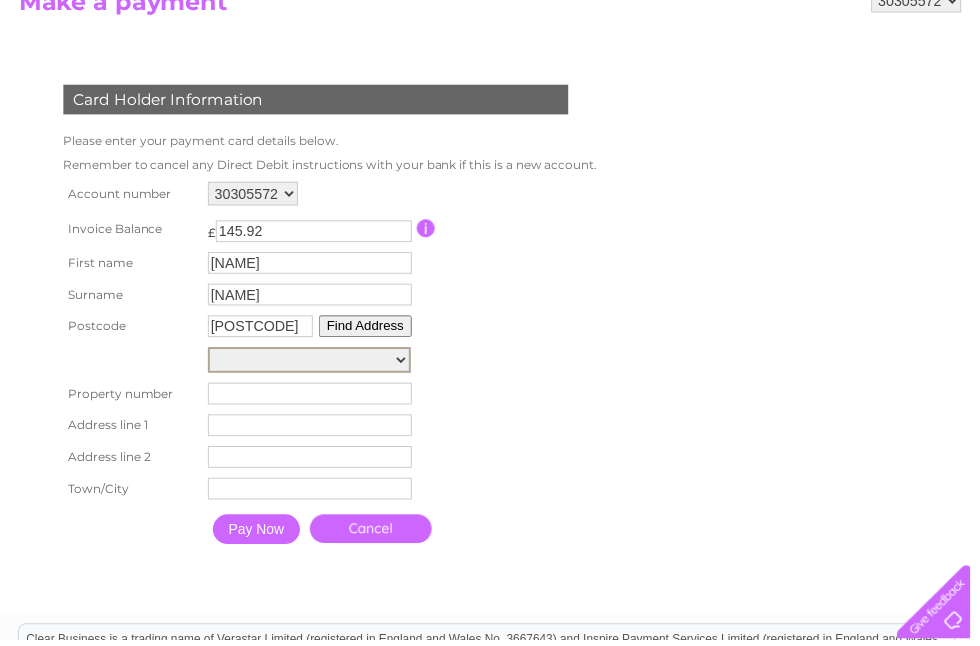 select on "[NUMBER],[STREET],,[CITY]" 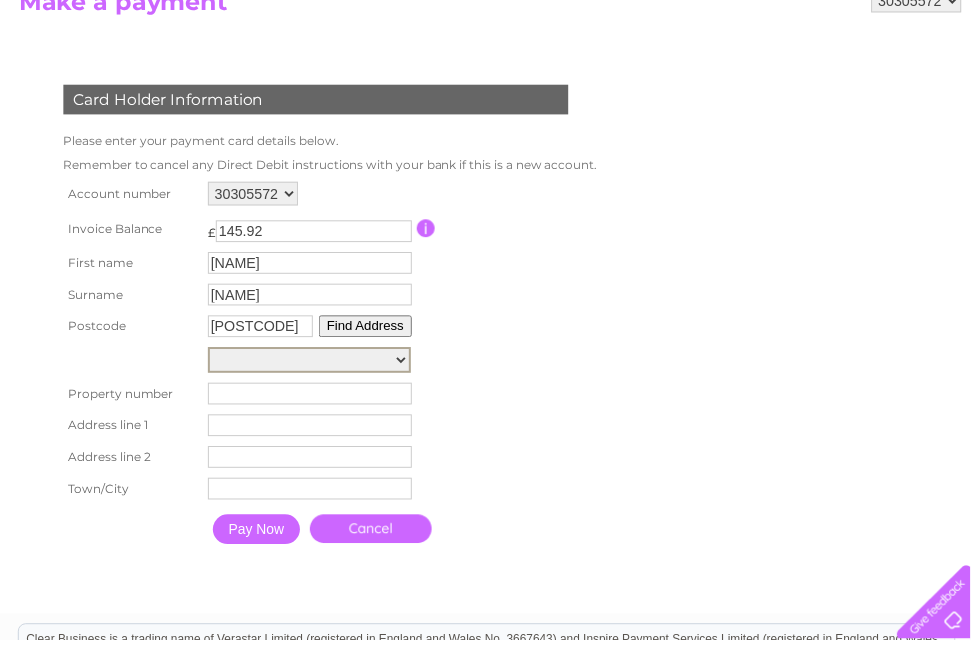 type 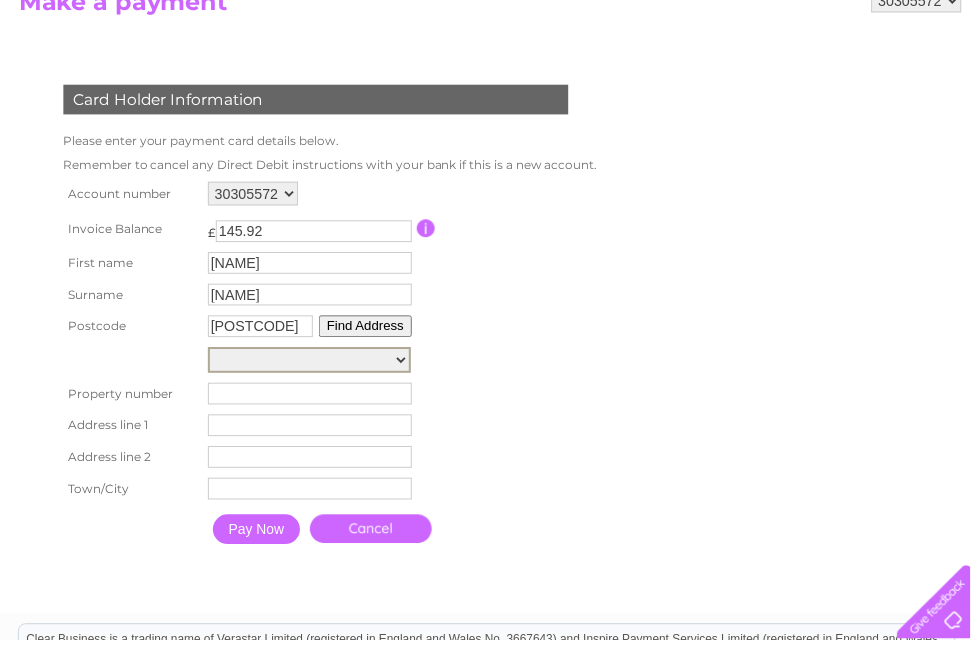 type on "[STREET]" 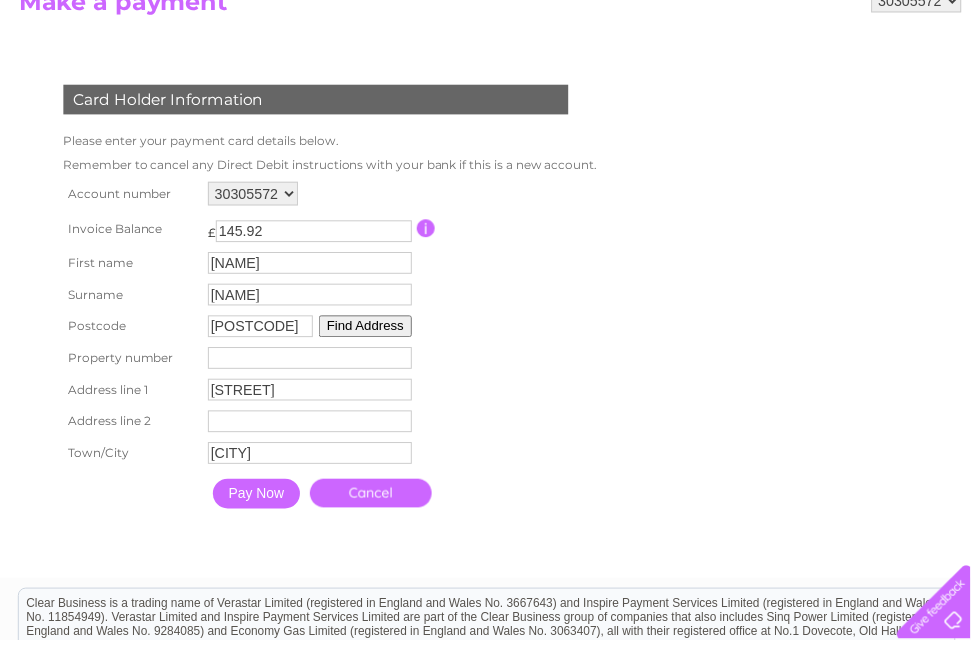 click at bounding box center [313, 362] 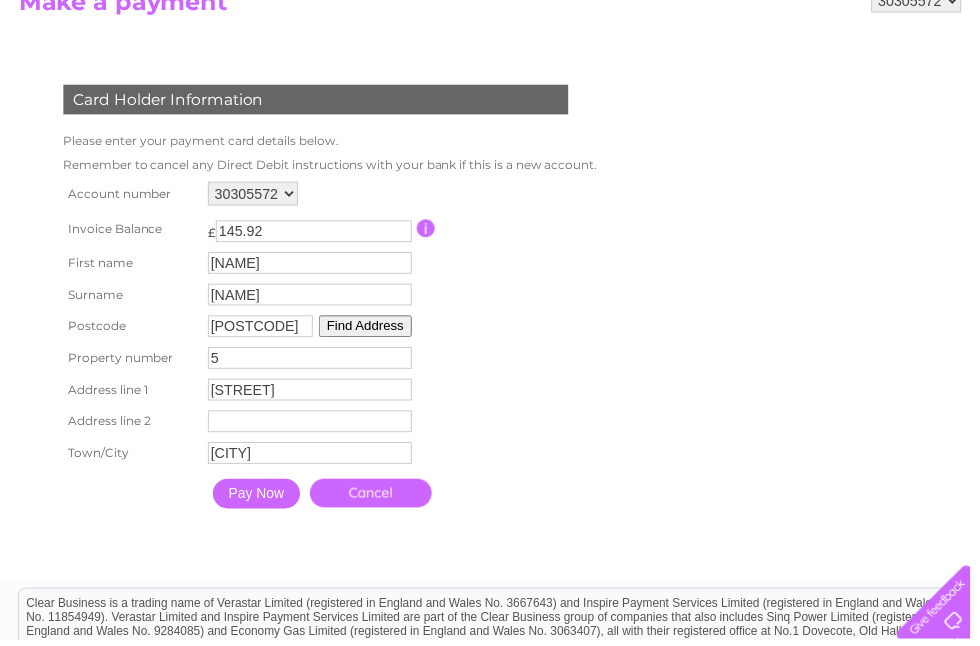 type on "54" 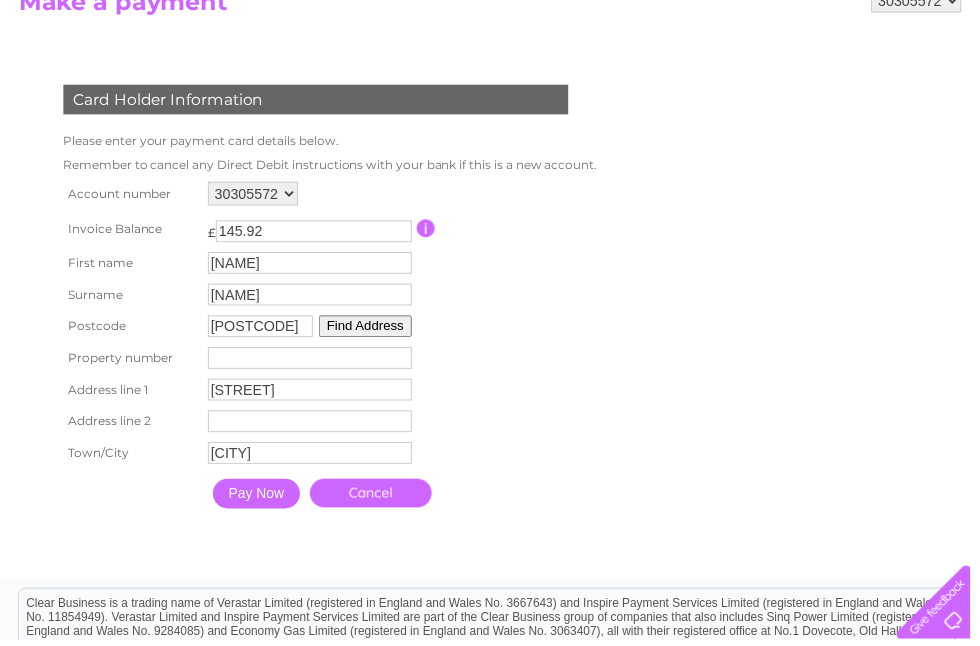 click on "[ACCOUNT_NUMBER] [CURRENCY][AMOUNT] [NAME] [NAME]" at bounding box center (329, 351) 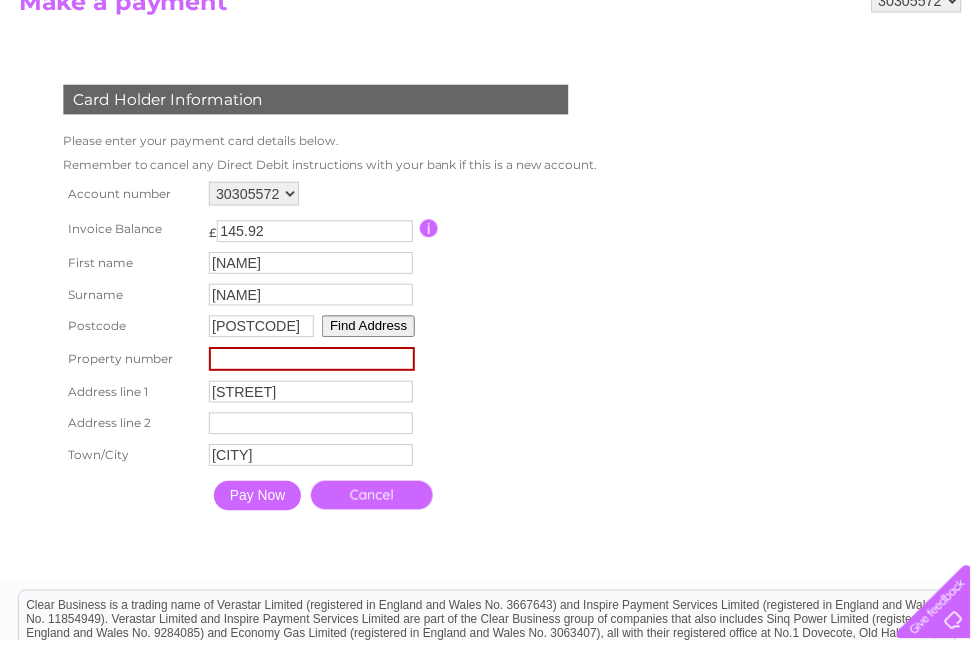 click at bounding box center (315, 363) 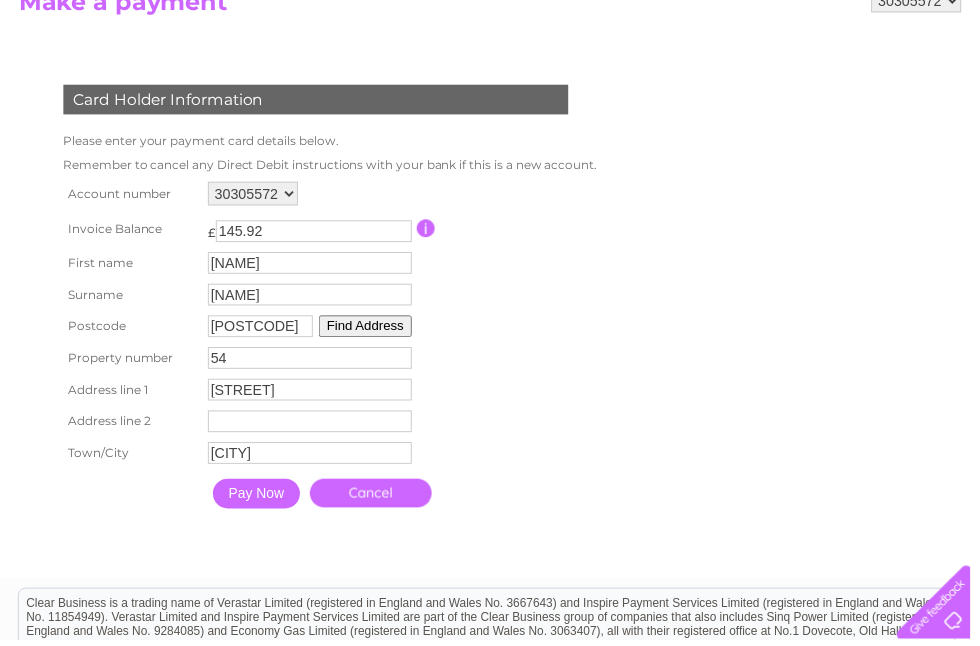 click on "Pay Now" at bounding box center [259, 499] 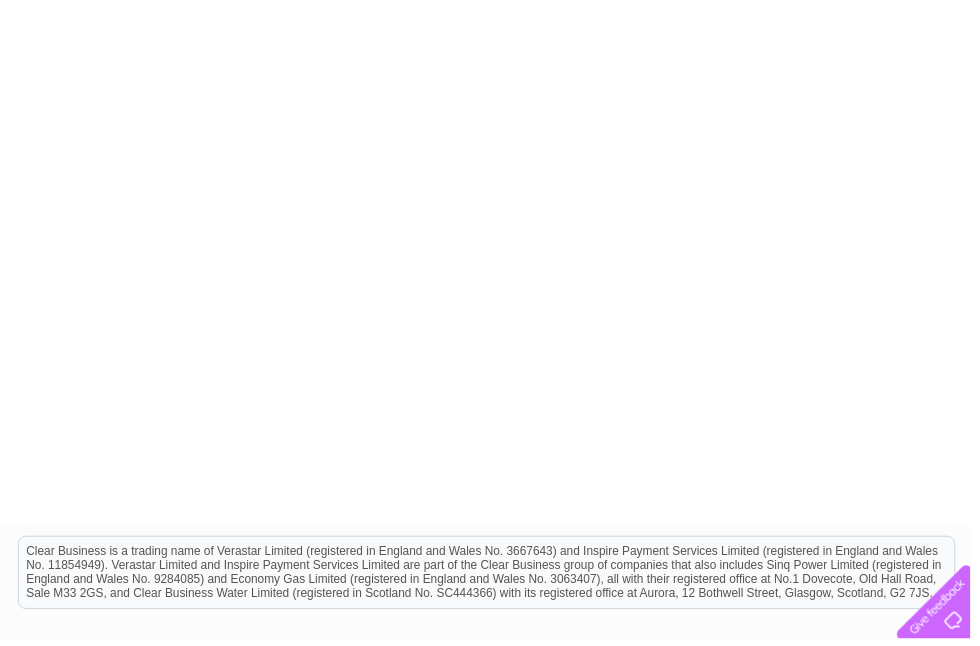scroll, scrollTop: 679, scrollLeft: 0, axis: vertical 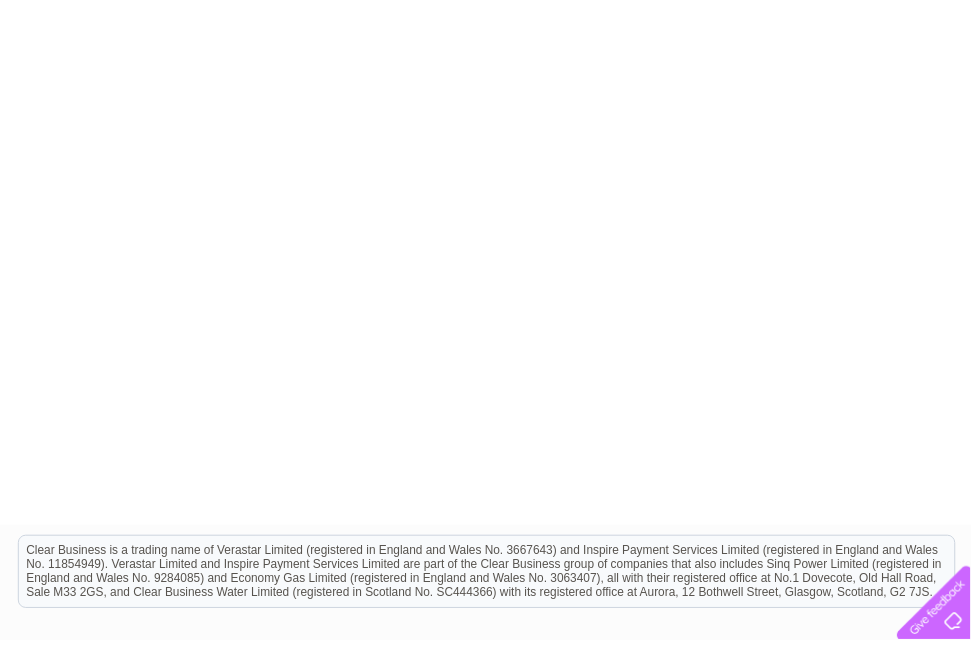 click at bounding box center [495, 58] 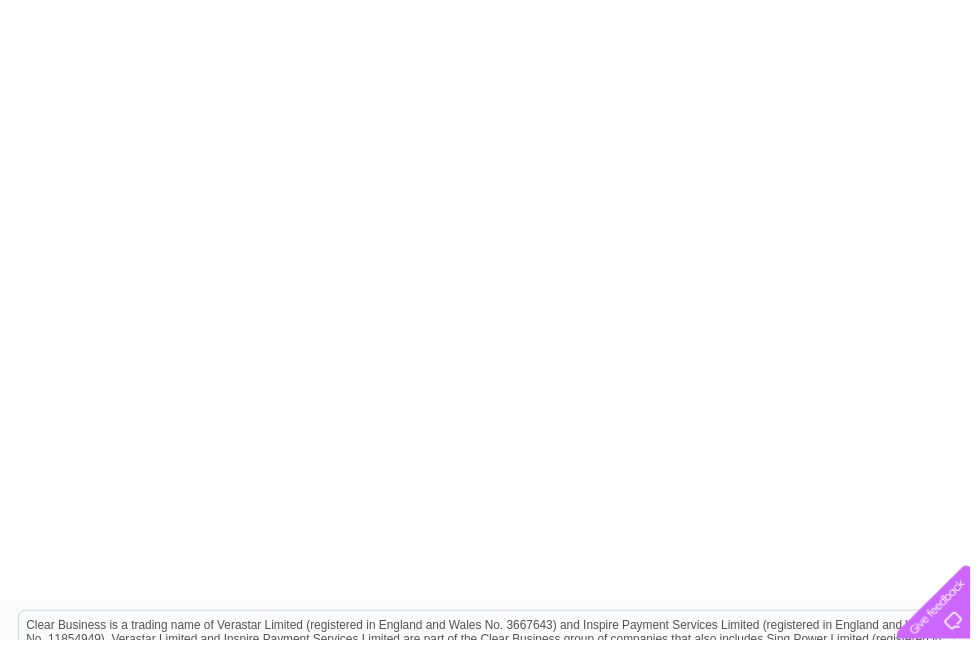 scroll, scrollTop: 576, scrollLeft: 0, axis: vertical 